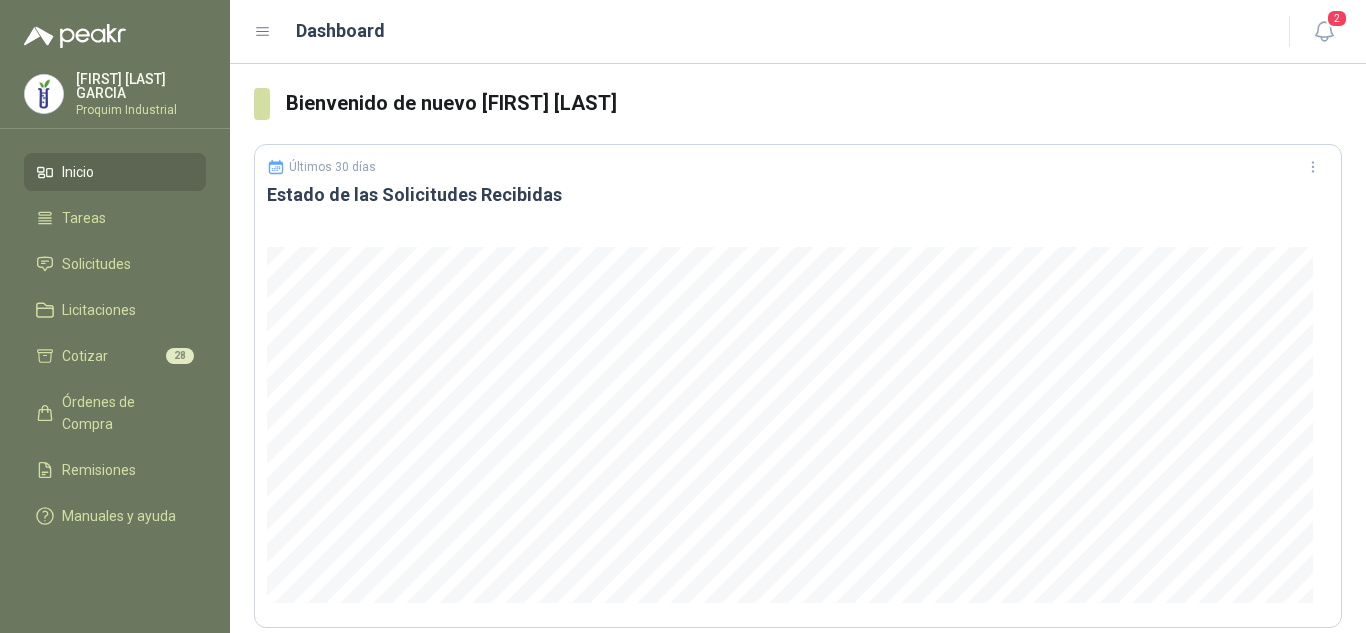 scroll, scrollTop: 0, scrollLeft: 0, axis: both 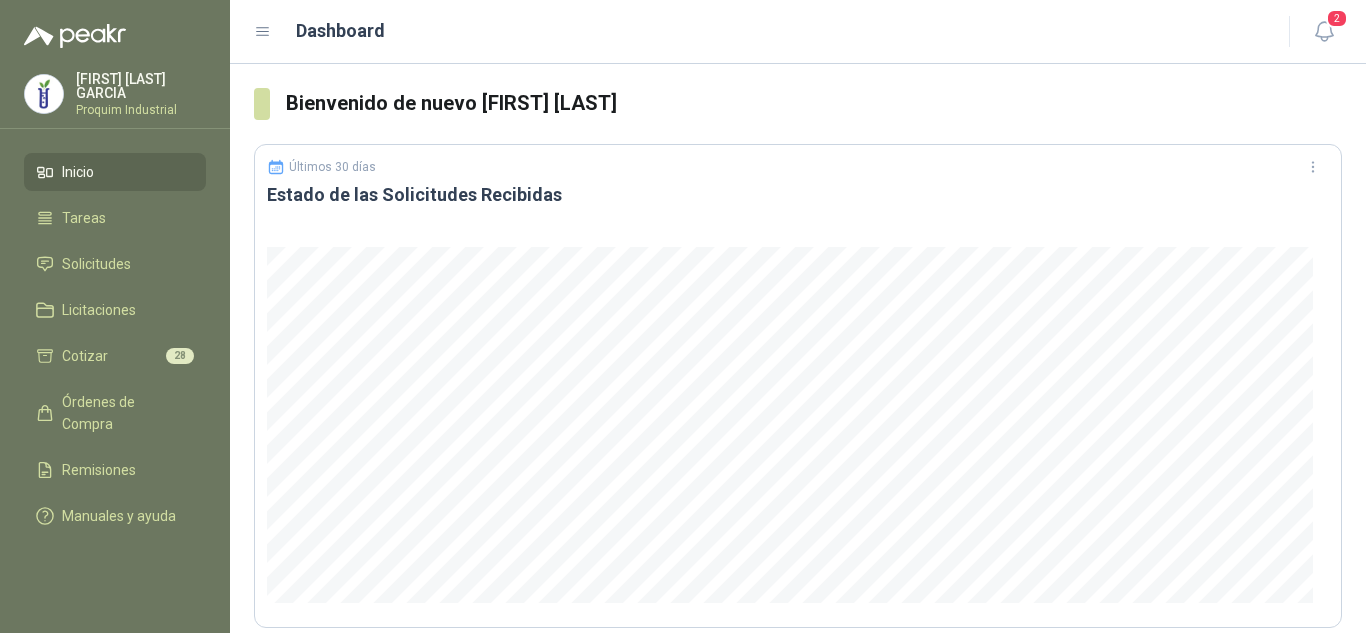 click on "Inicio   Tareas   Solicitudes   Licitaciones   Cotizar 28   Órdenes de Compra   Remisiones   Manuales y ayuda" at bounding box center [115, 348] 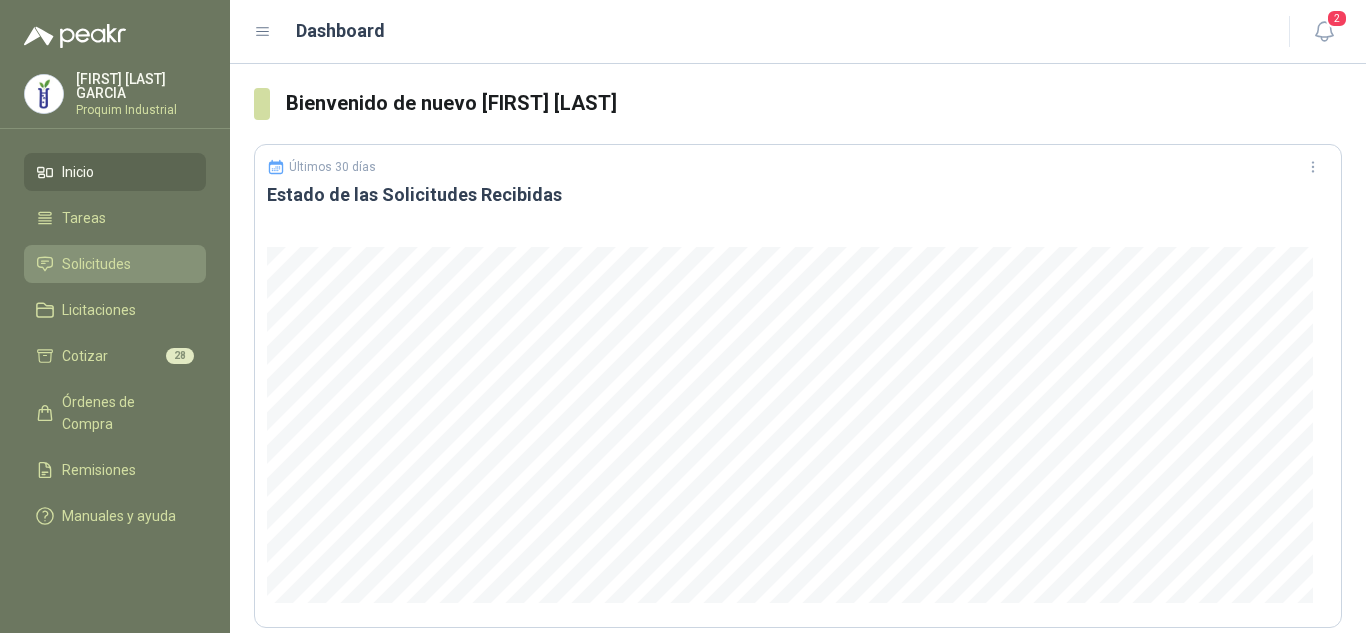 click on "Solicitudes" at bounding box center (115, 264) 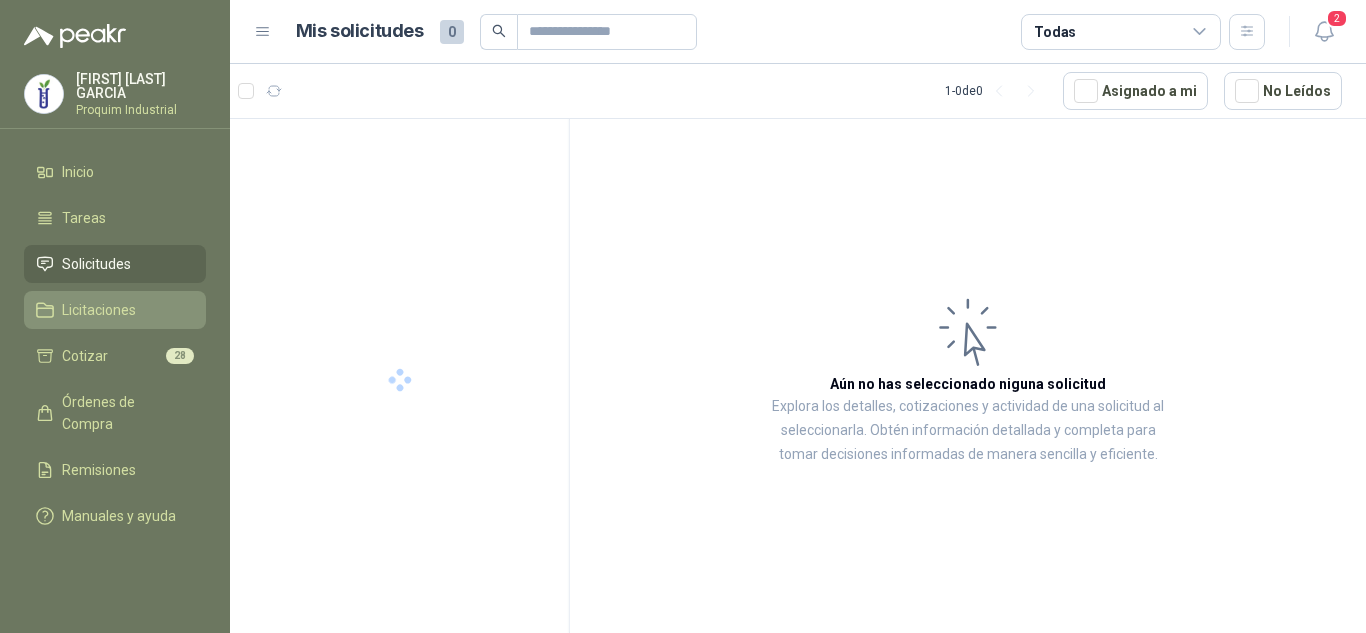 click on "Licitaciones" at bounding box center [115, 310] 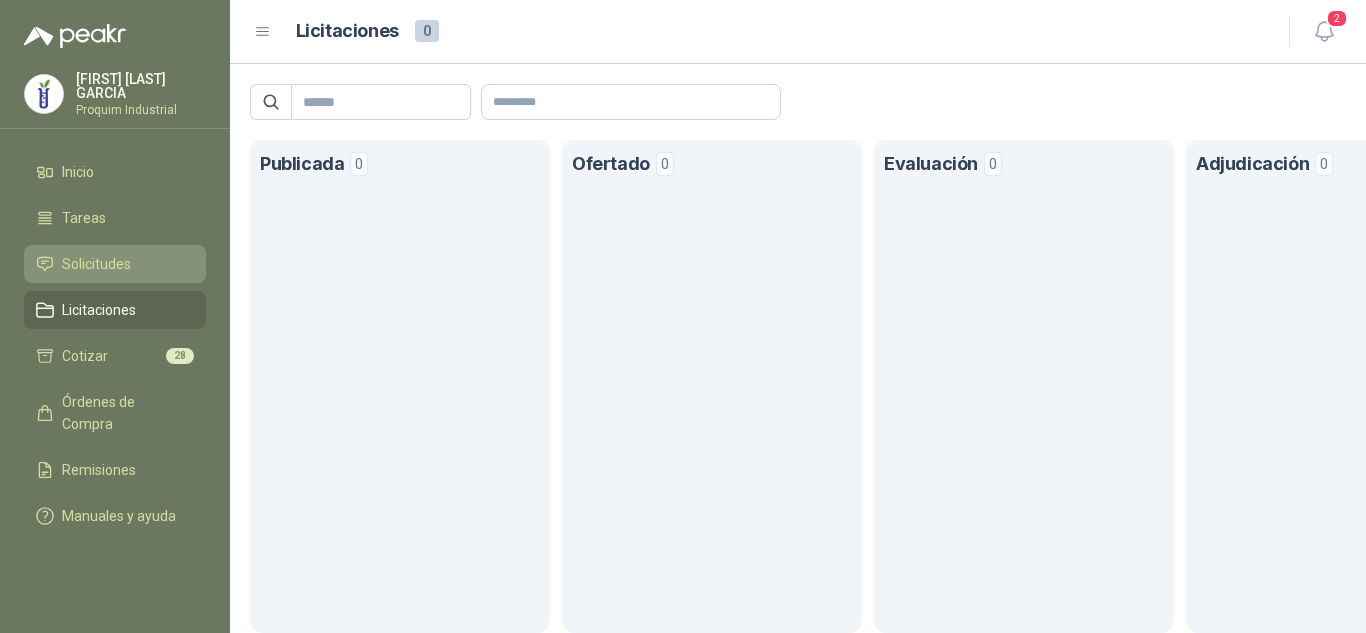 click on "Solicitudes" at bounding box center [115, 264] 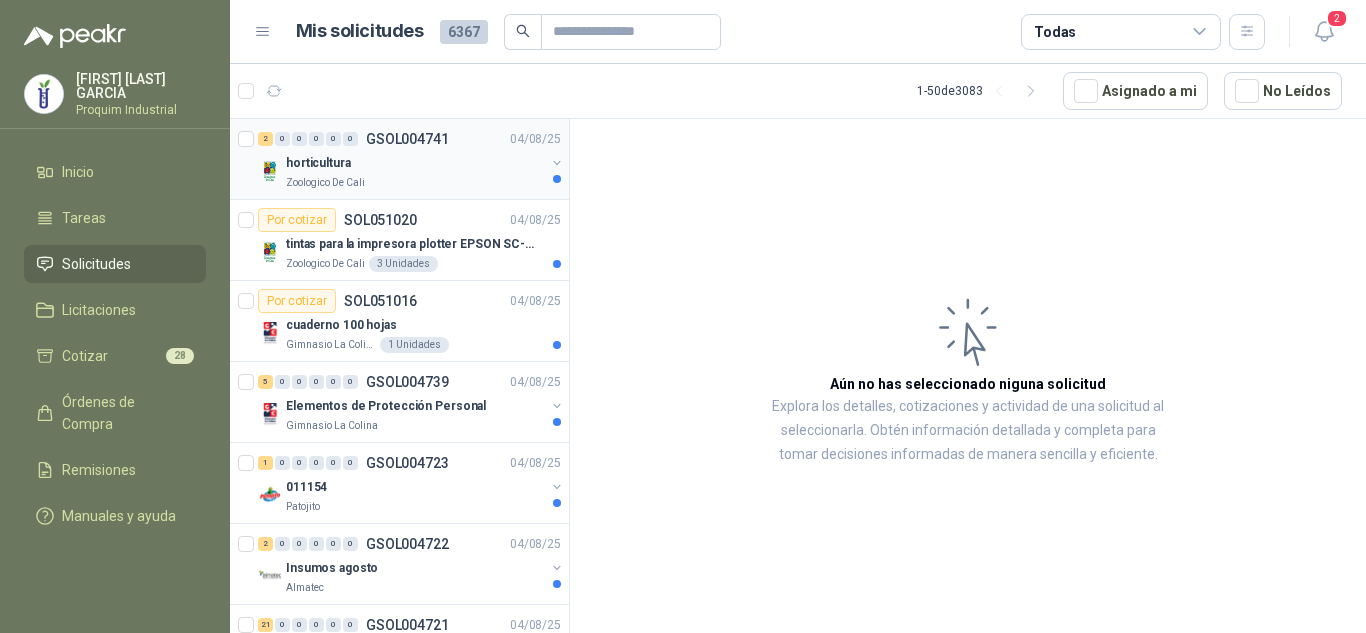 click on "horticultura" at bounding box center (415, 163) 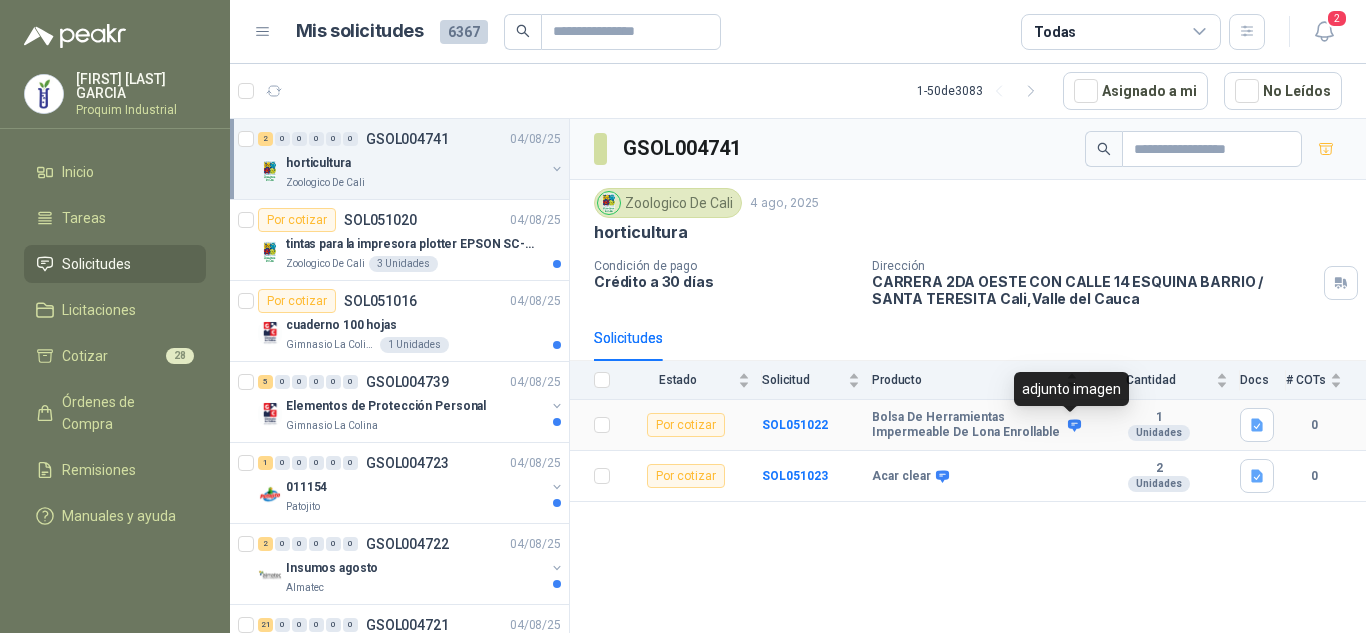 click 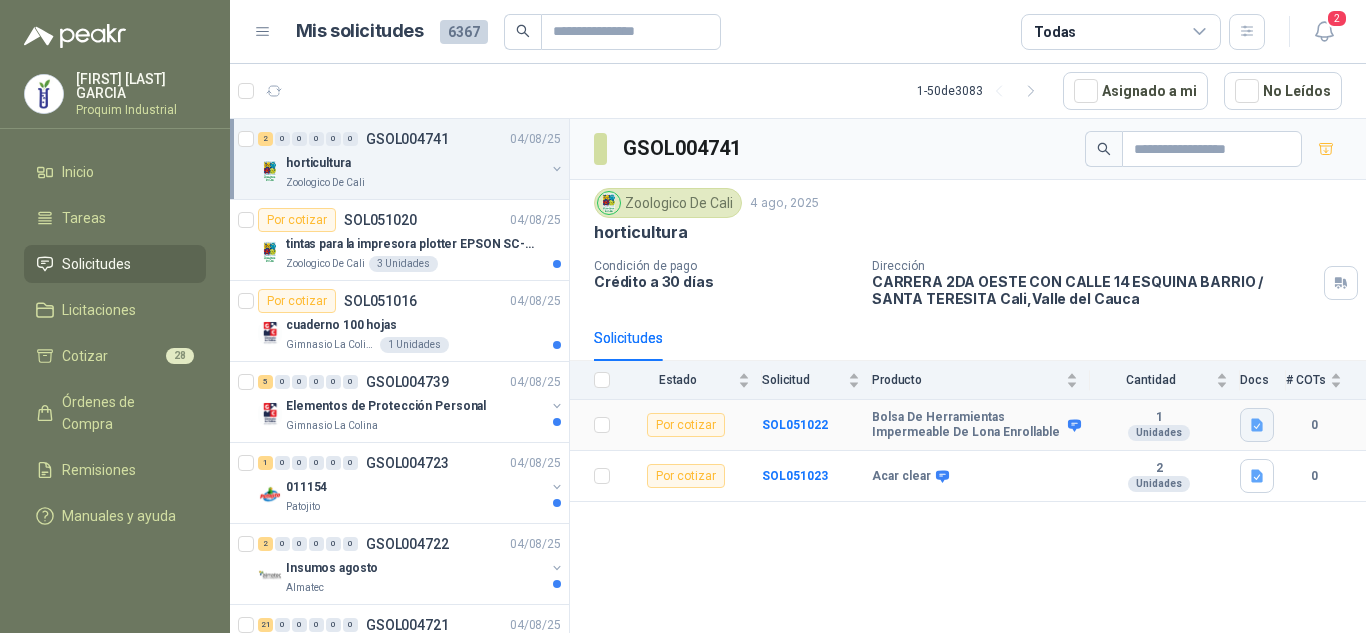click at bounding box center (1257, 425) 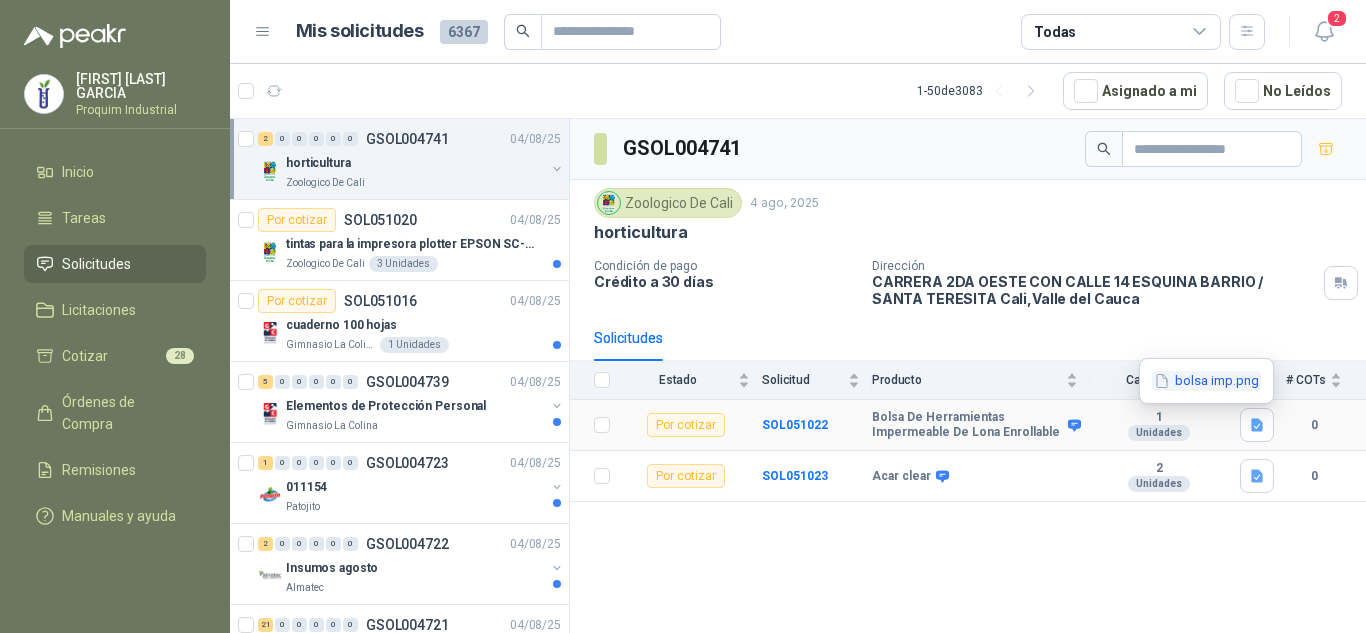 click on "bolsa imp.png" at bounding box center (1206, 381) 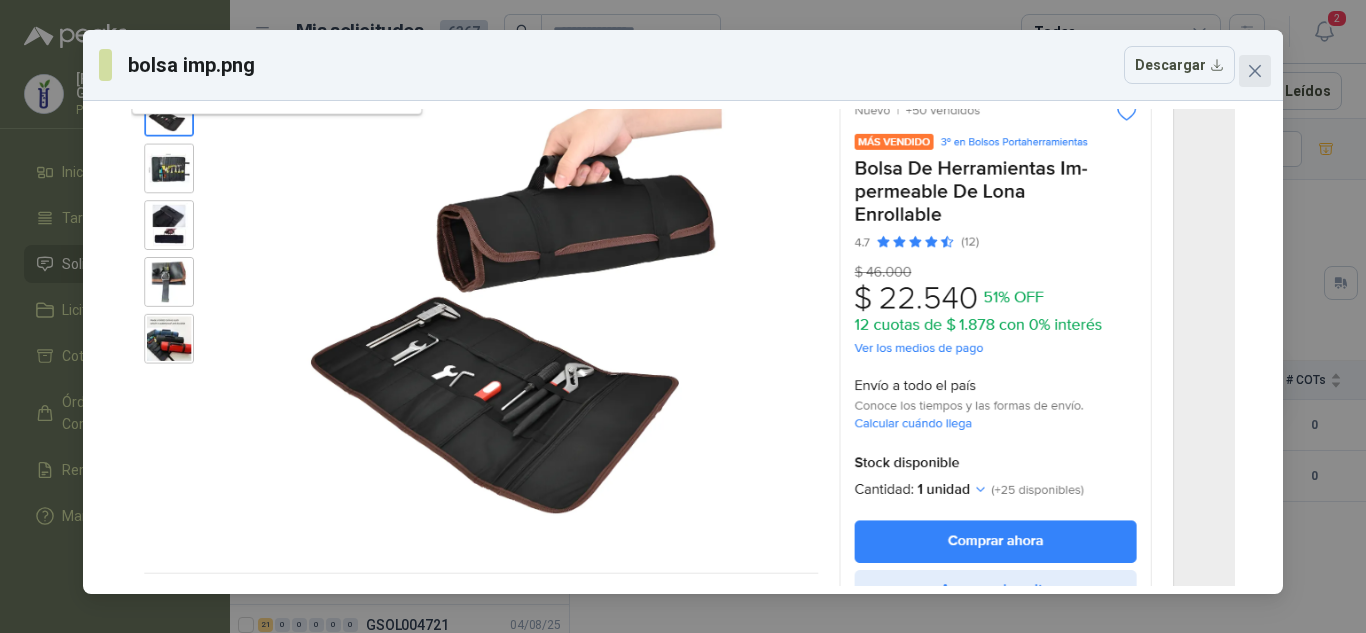 click at bounding box center [1255, 71] 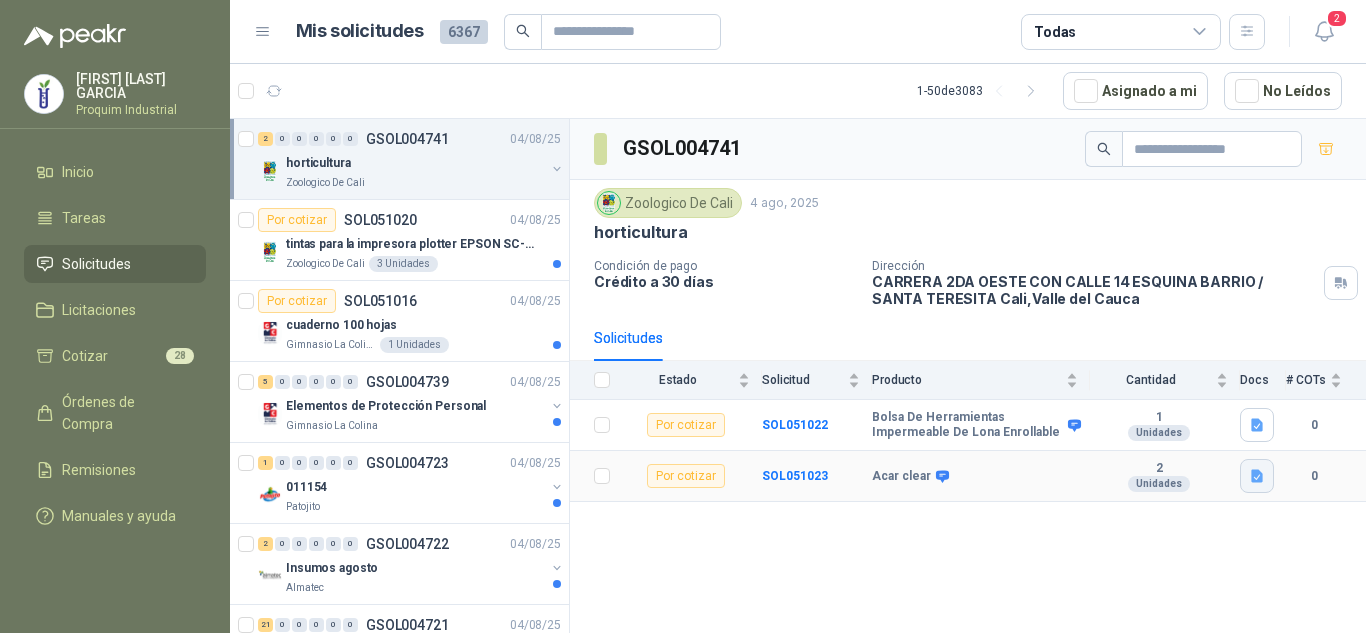 click 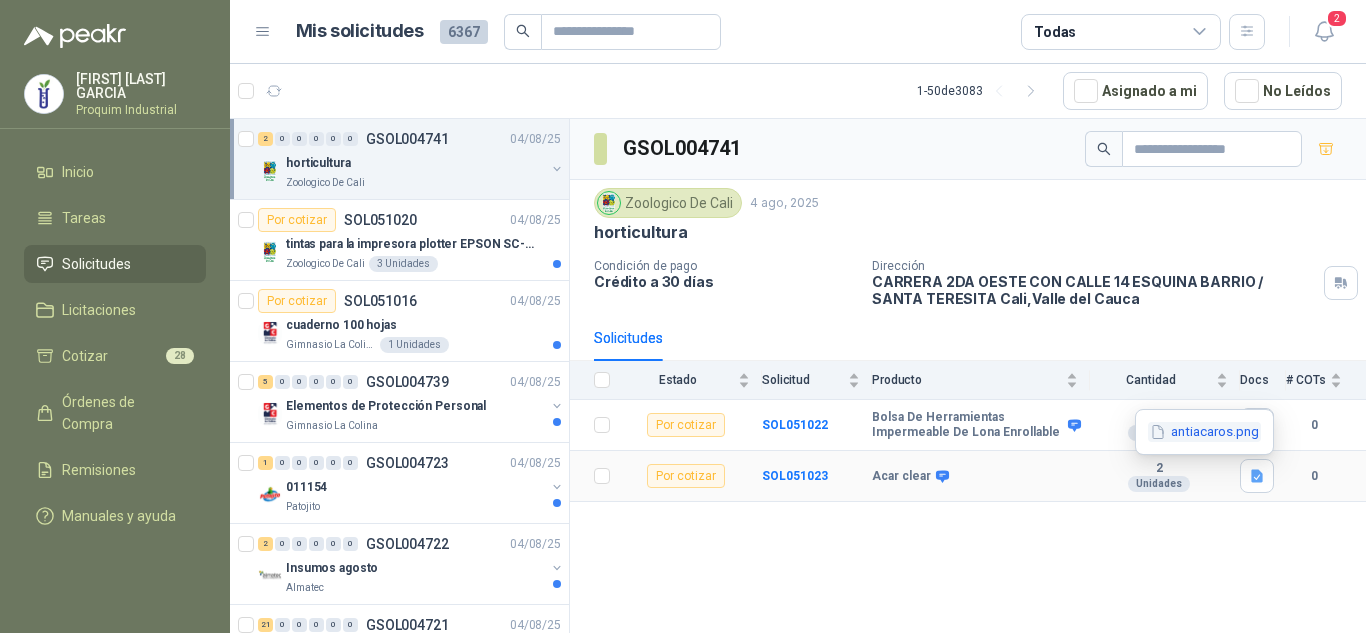 click on "antiacaros.png" at bounding box center [1204, 432] 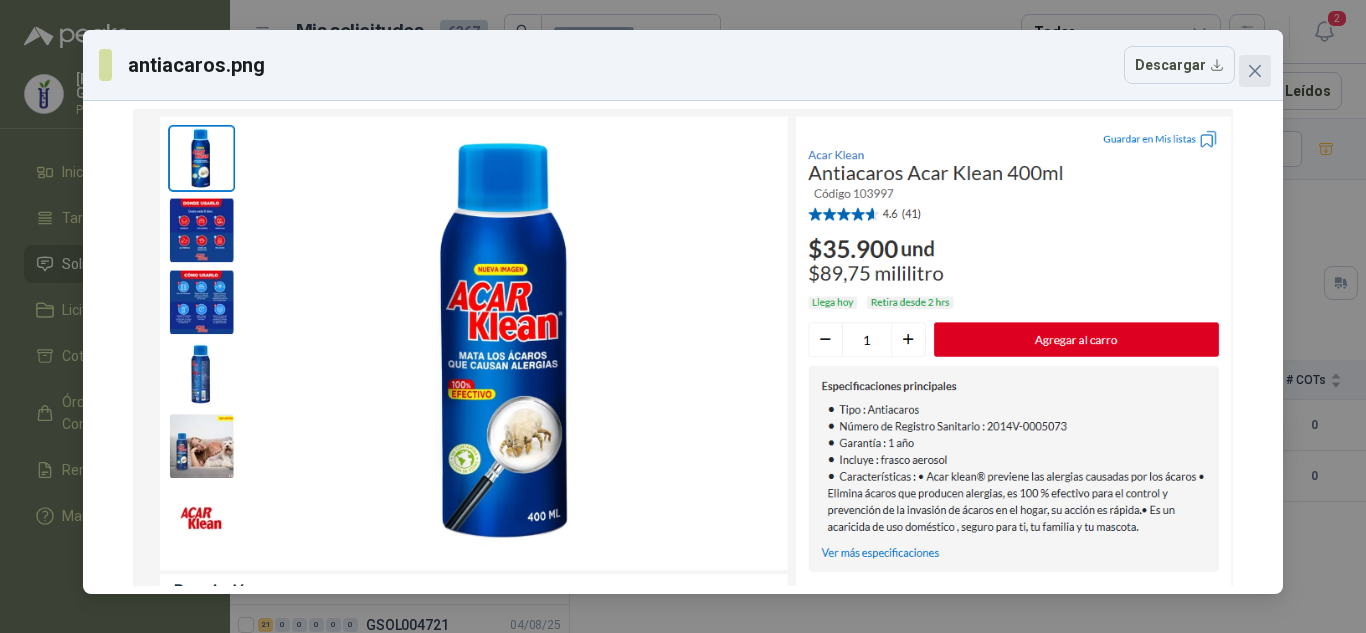 click at bounding box center (1255, 71) 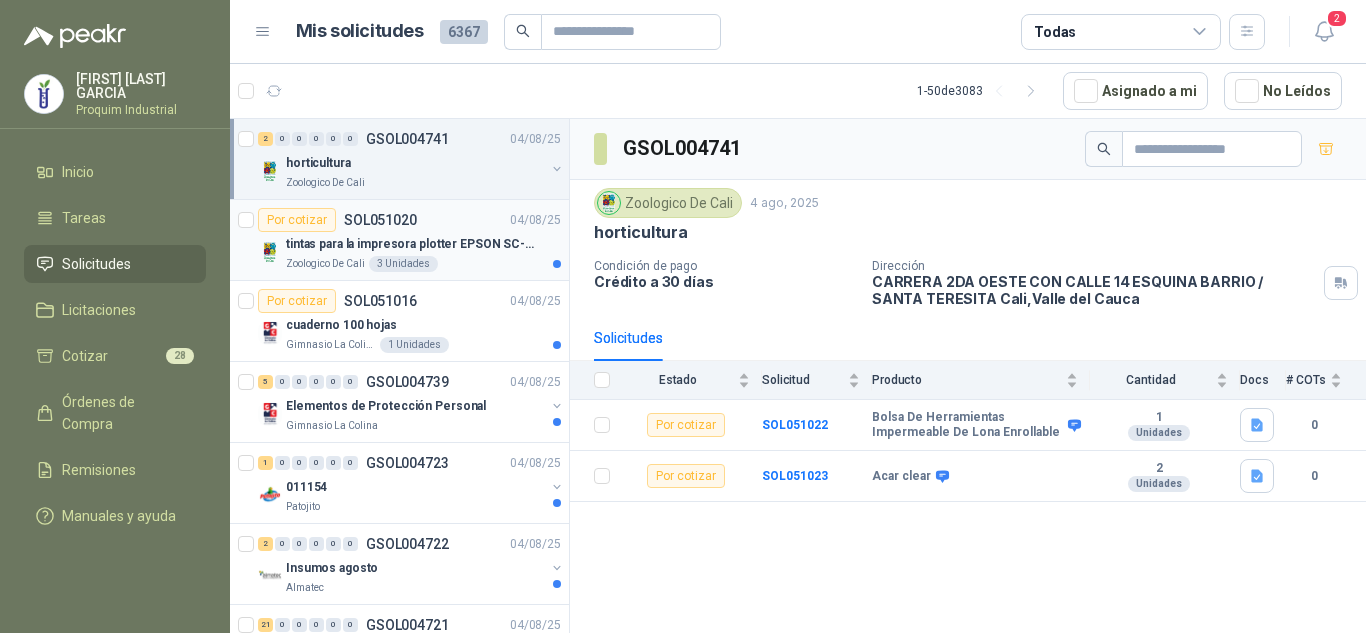click on "Por cotizar SOL051020 04/08/25" at bounding box center (409, 220) 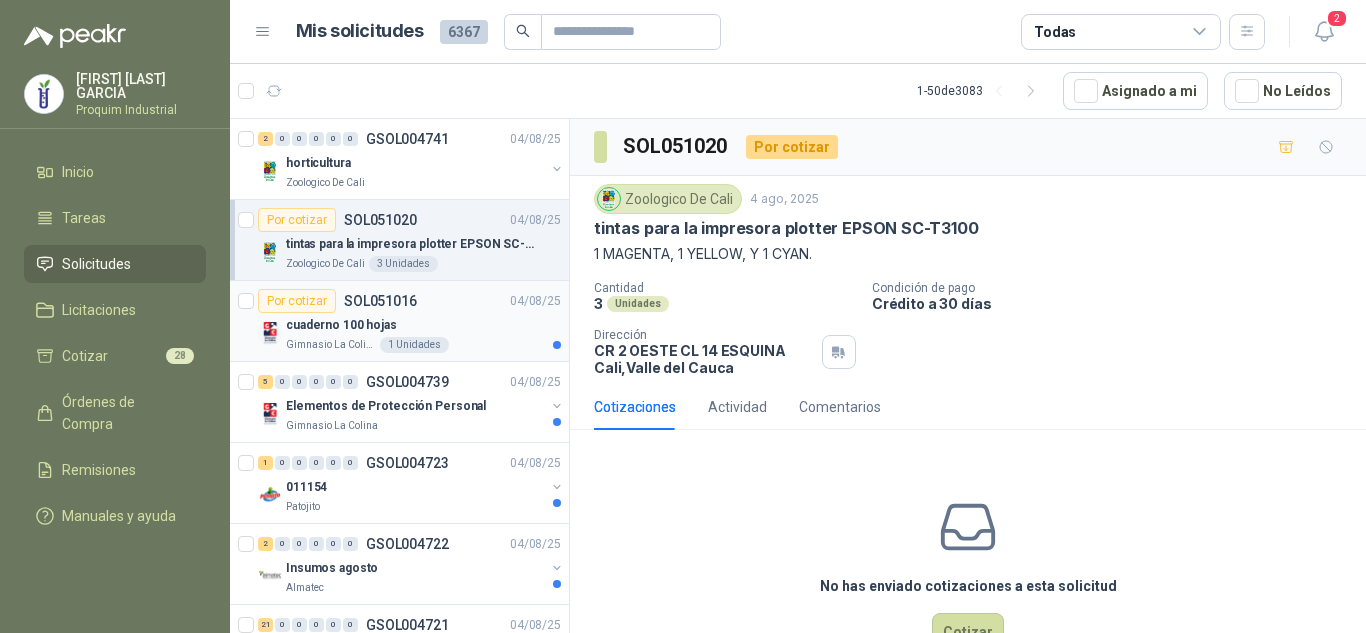 click on "Por cotizar SOL051016 04/08/25" at bounding box center (409, 301) 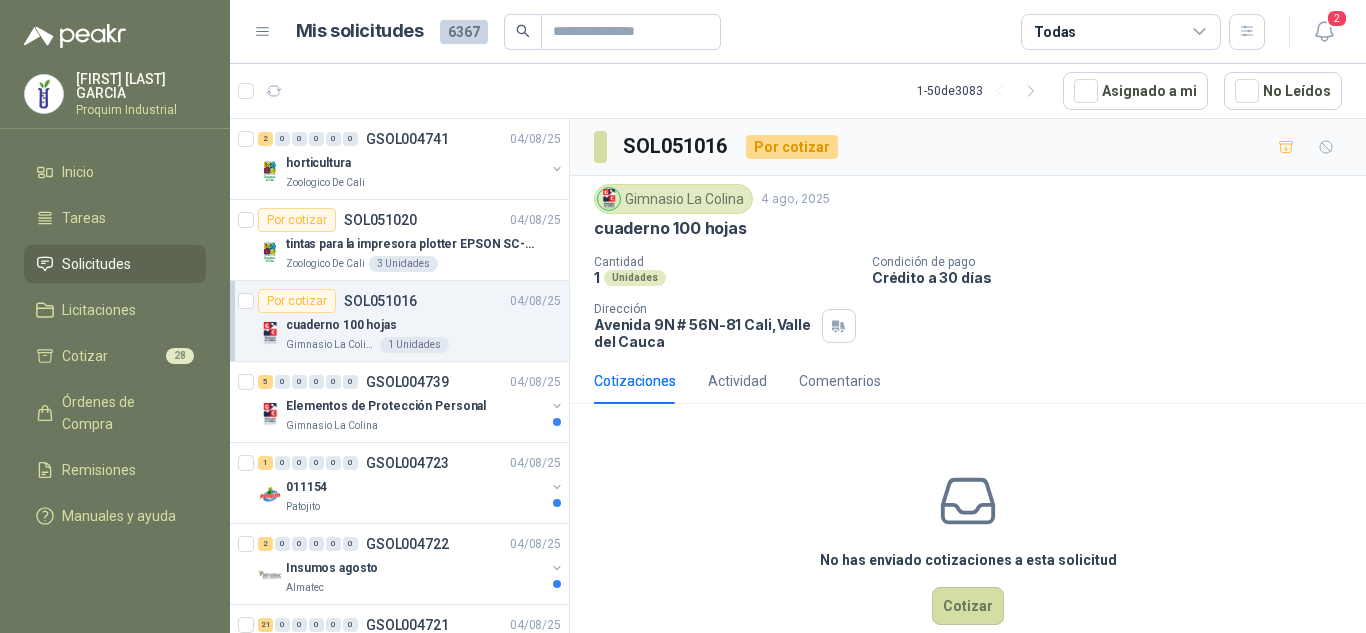 scroll, scrollTop: 100, scrollLeft: 0, axis: vertical 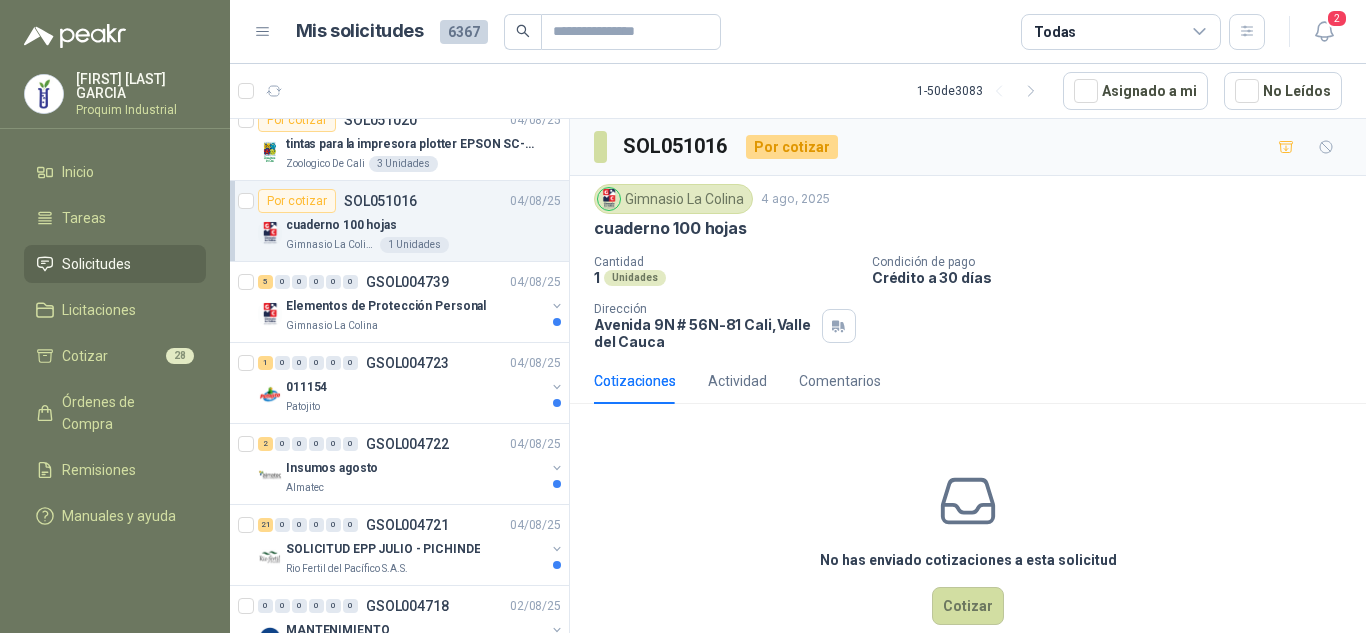 click on "Elementos de Protección Personal" at bounding box center (415, 306) 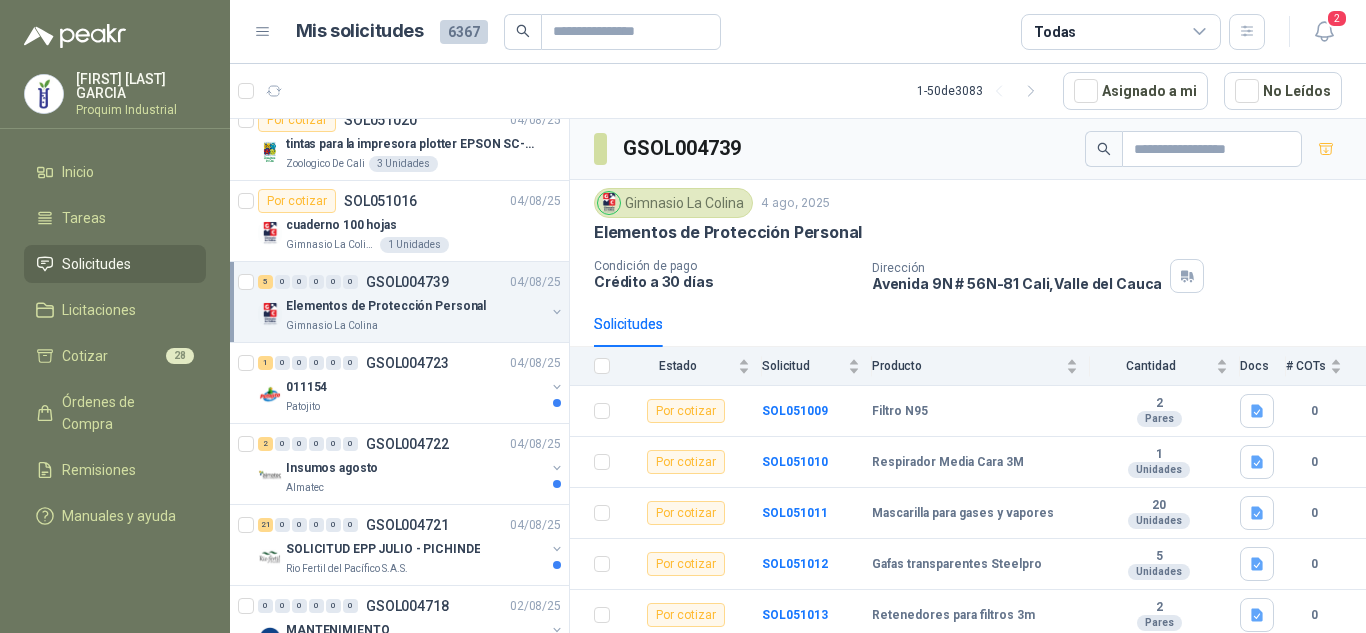 scroll, scrollTop: 1, scrollLeft: 0, axis: vertical 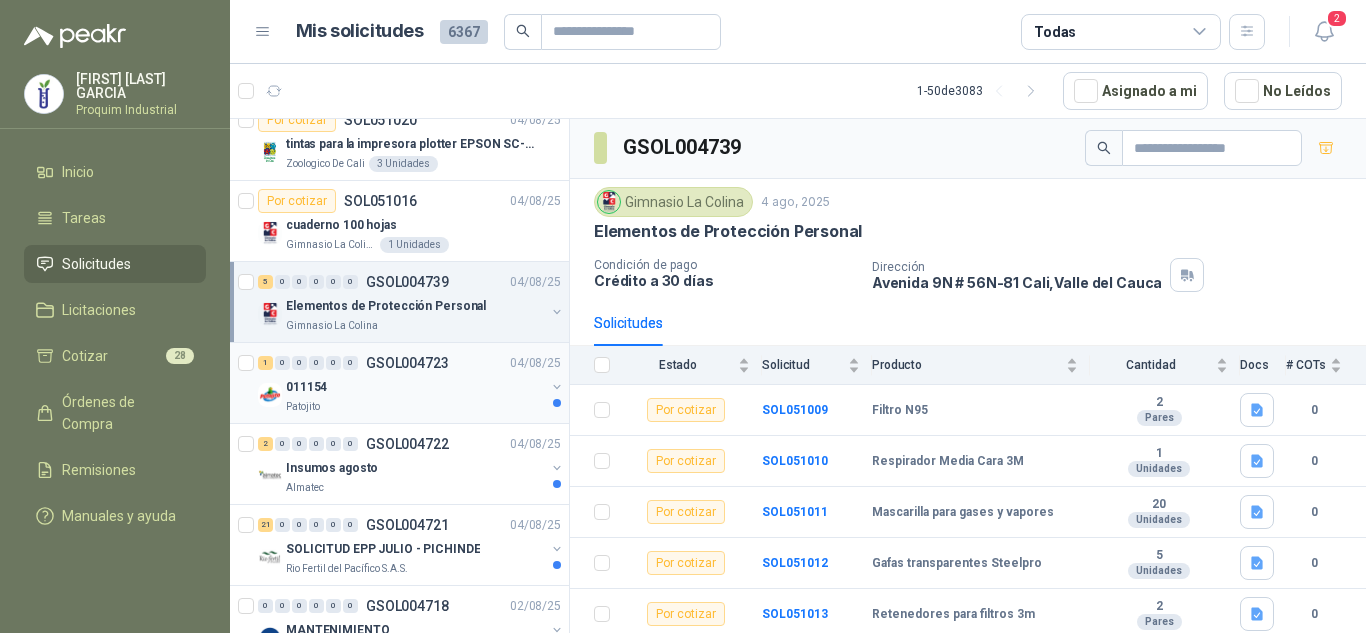 click on "[NUMBER]   [NUMBER]   [NUMBER]   [NUMBER]   [NUMBER]   [NUMBER]   GSOL004723 [DATE]" at bounding box center (411, 363) 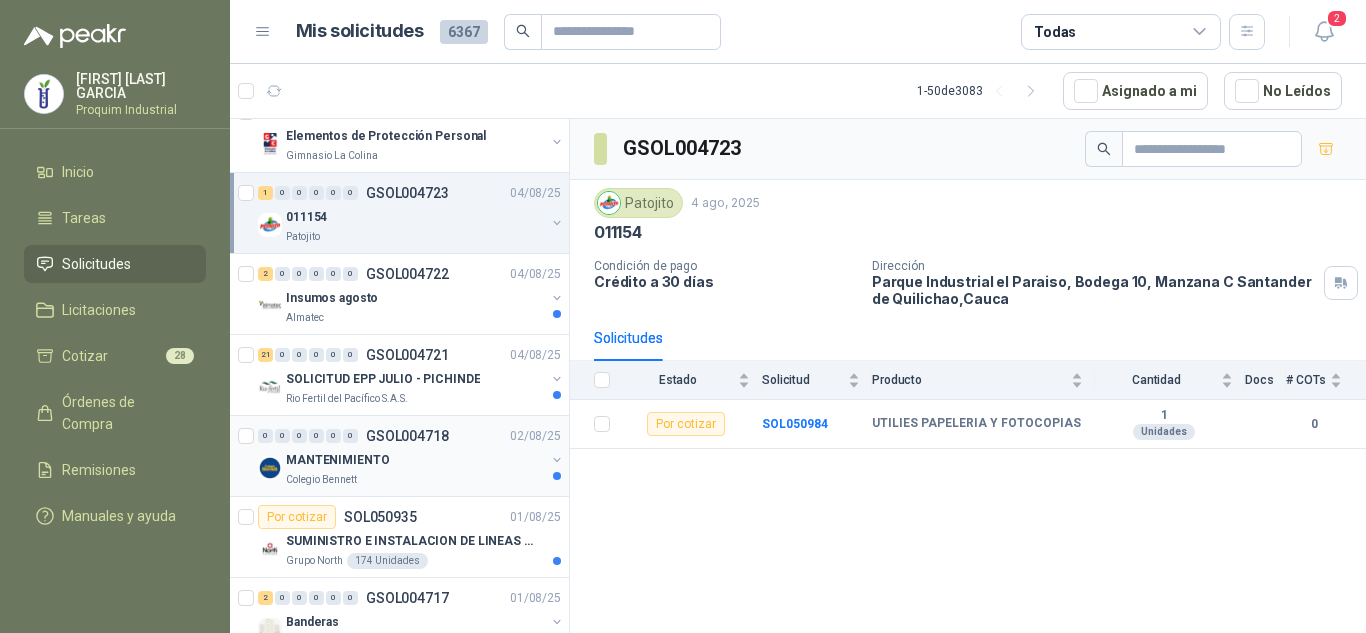 scroll, scrollTop: 300, scrollLeft: 0, axis: vertical 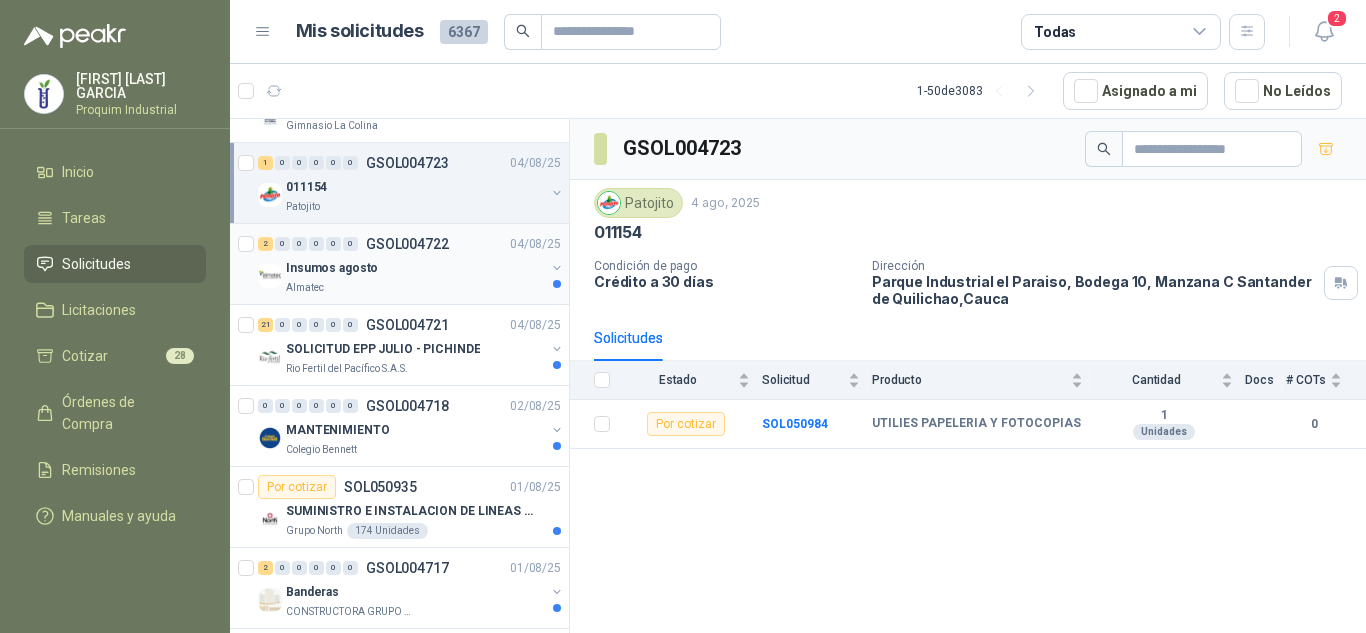 click on "[NUMBER]   [NUMBER]   [NUMBER]   [NUMBER]   [NUMBER]   [NUMBER]   GSOL004722 [DATE]" at bounding box center (411, 244) 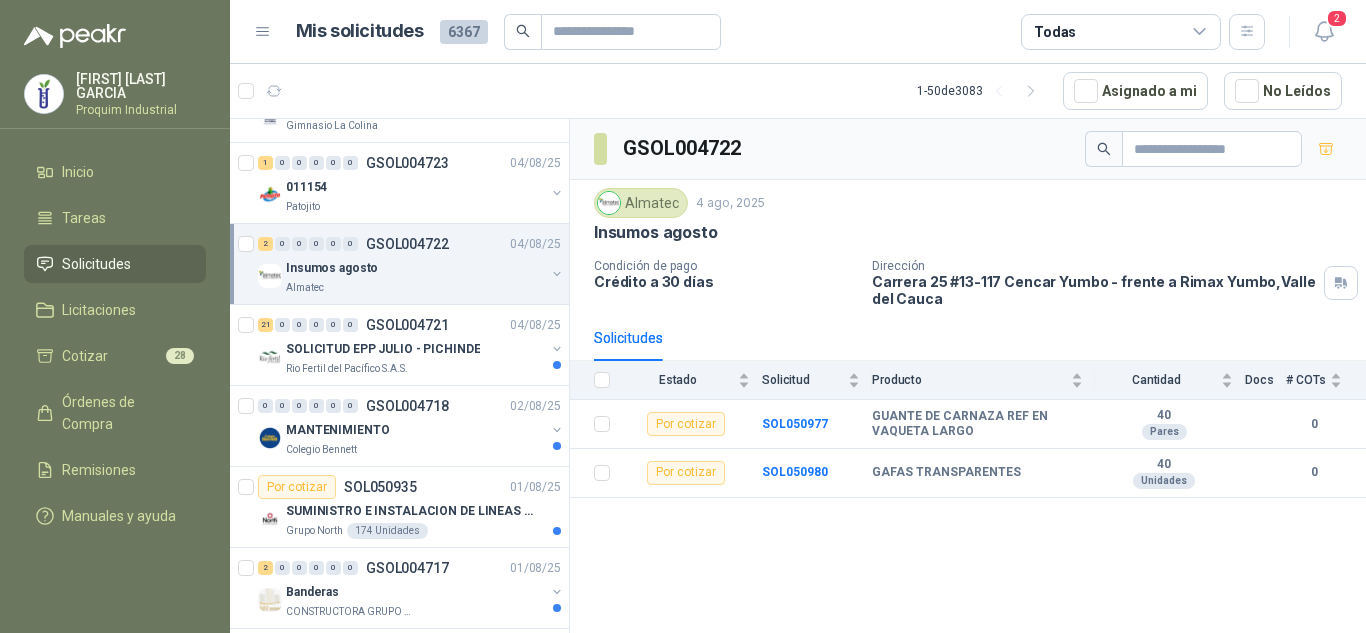 click at bounding box center (596, 380) 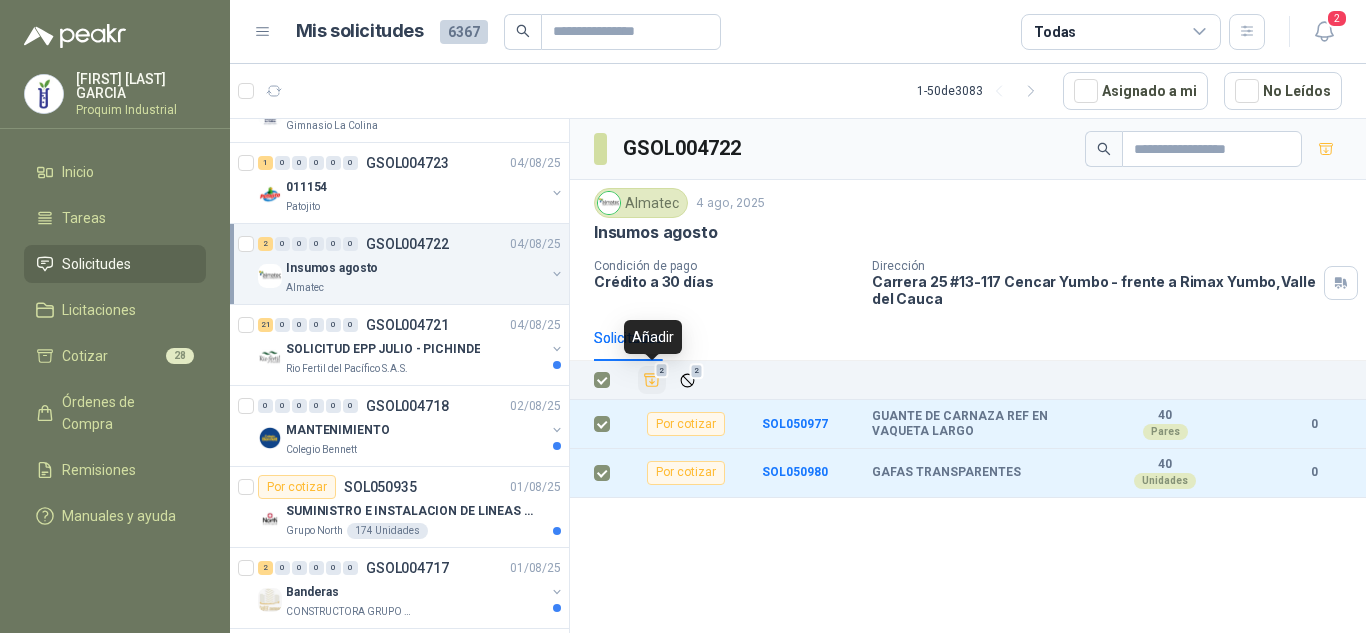 click 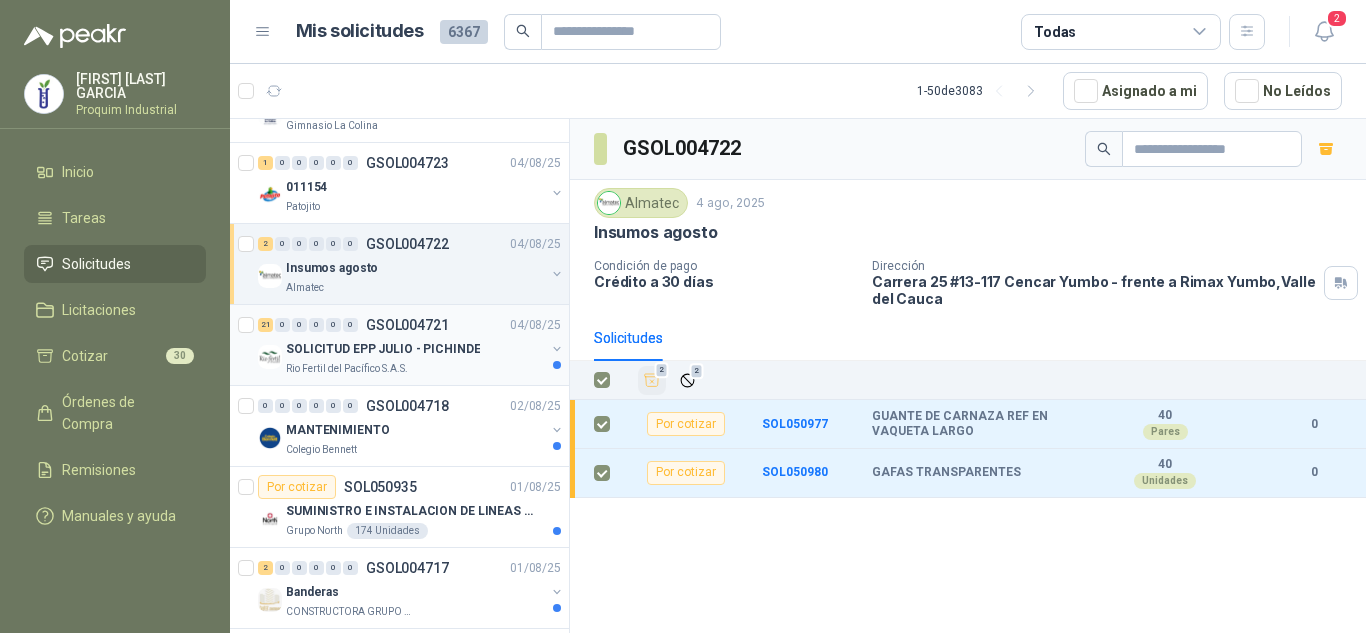 click on "SOLICITUD EPP JULIO - PICHINDE" at bounding box center [383, 349] 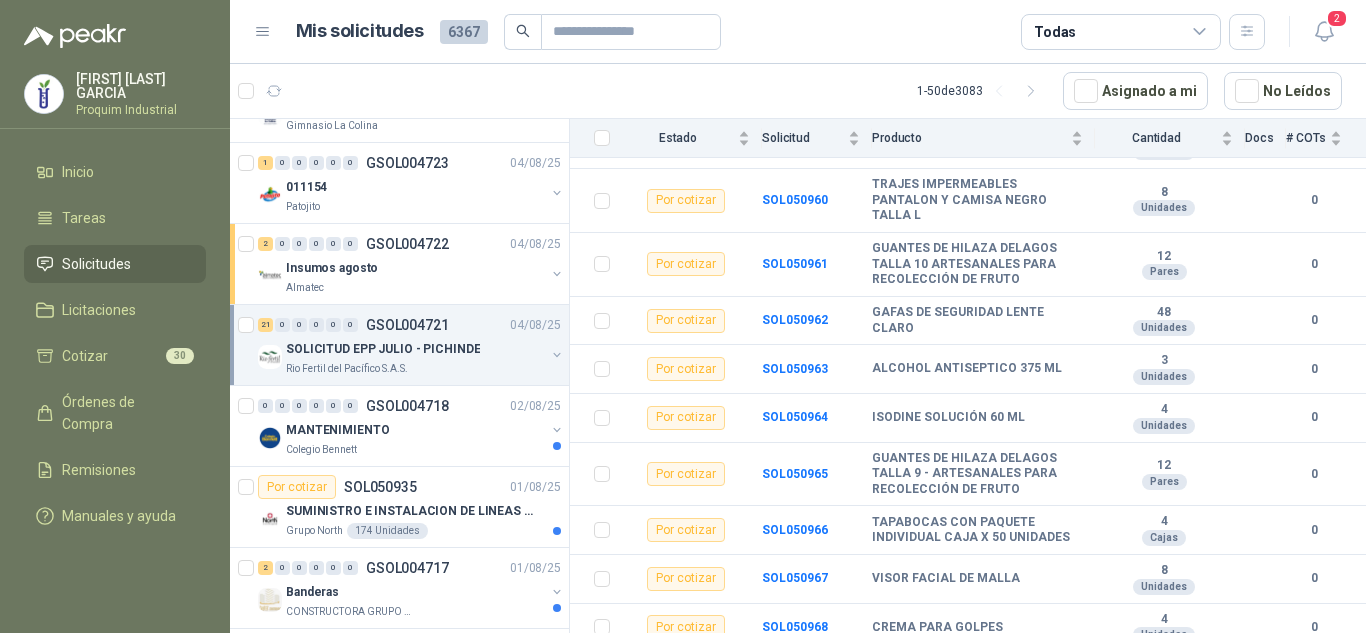scroll, scrollTop: 858, scrollLeft: 0, axis: vertical 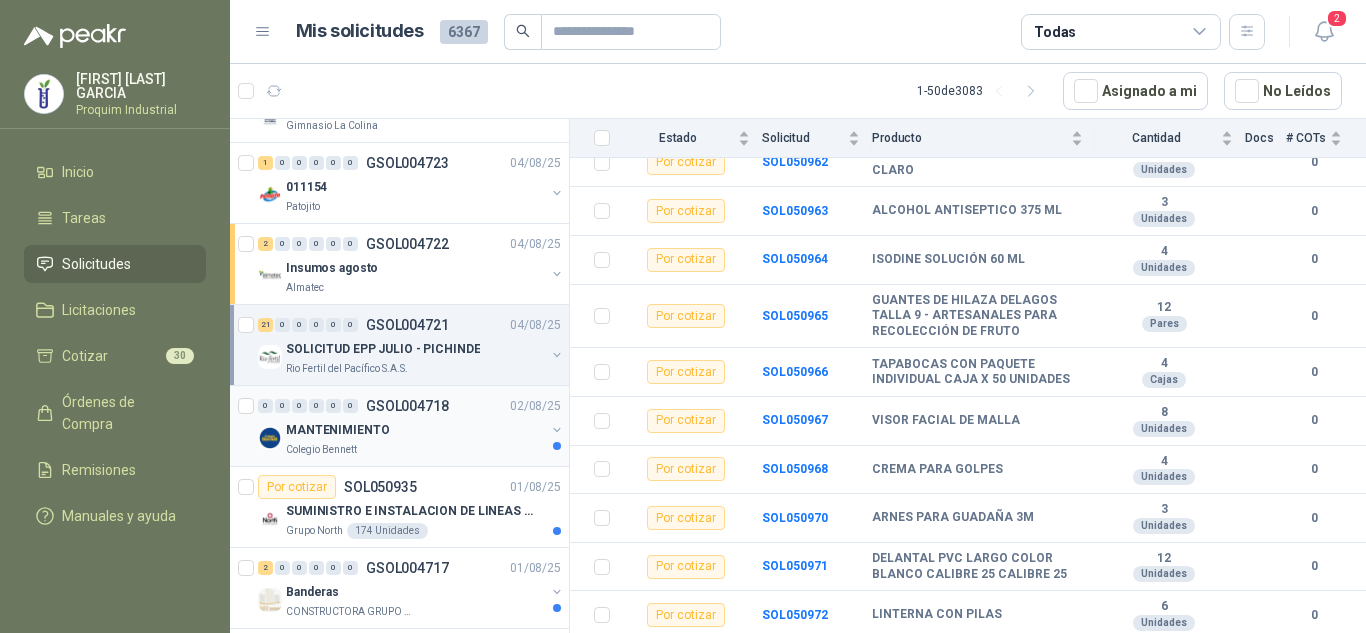 click on "MANTENIMIENTO" at bounding box center [415, 430] 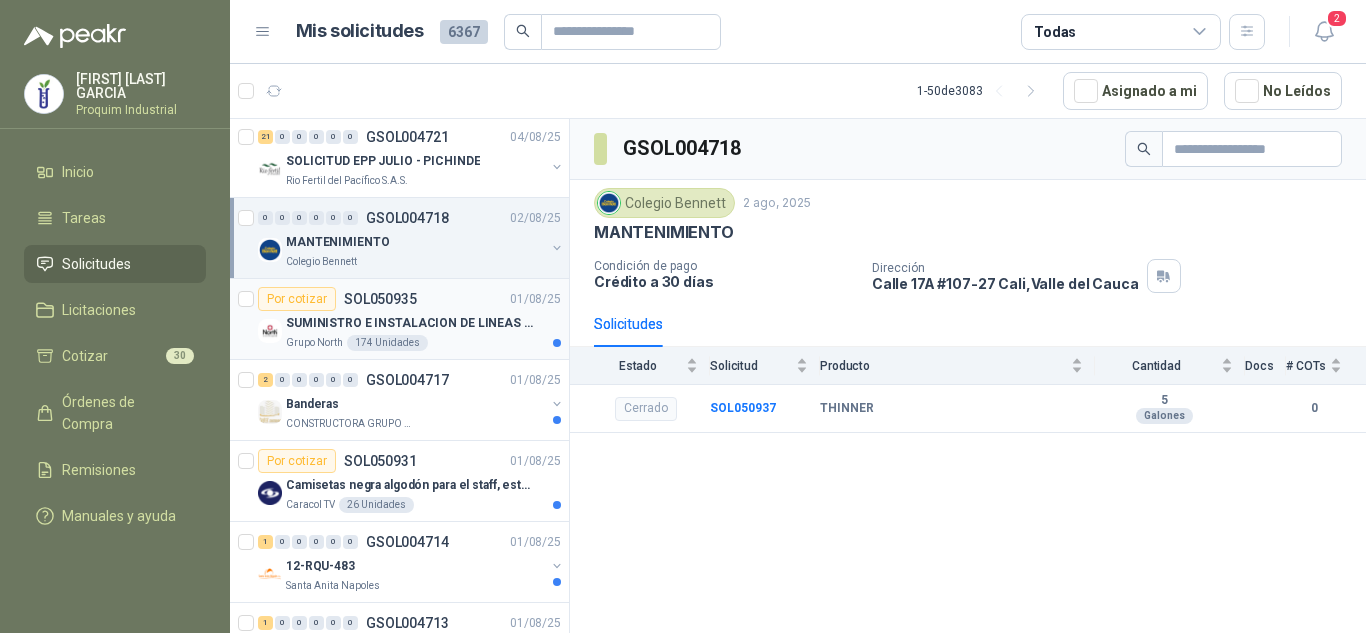 scroll, scrollTop: 500, scrollLeft: 0, axis: vertical 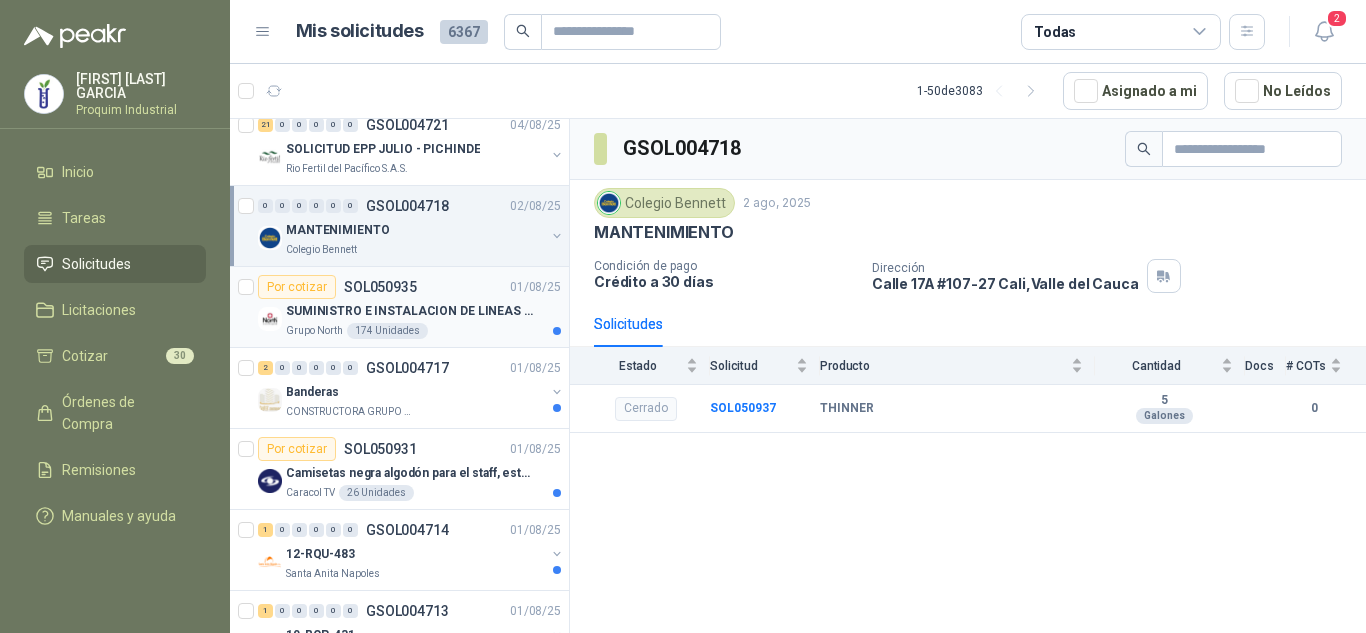 click on "SUMINISTRO E INSTALACION DE LINEAS DE VIDA" at bounding box center [410, 311] 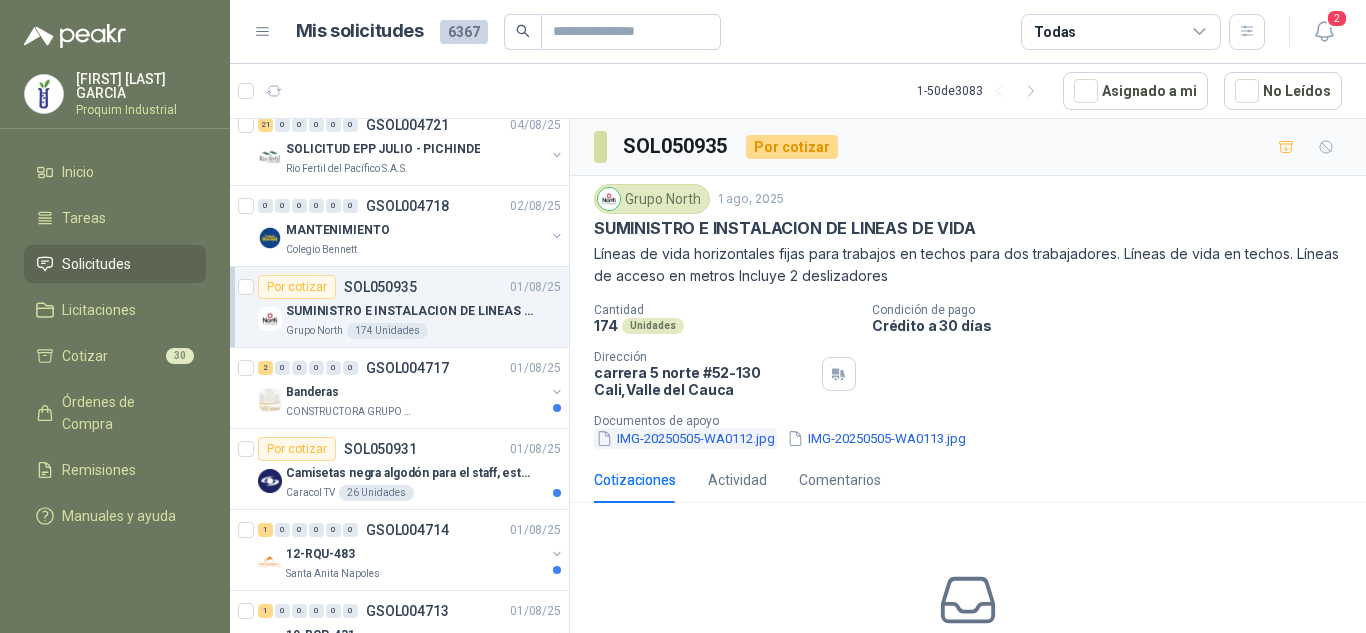 click on "IMG-20250505-WA0112.jpg" at bounding box center (685, 438) 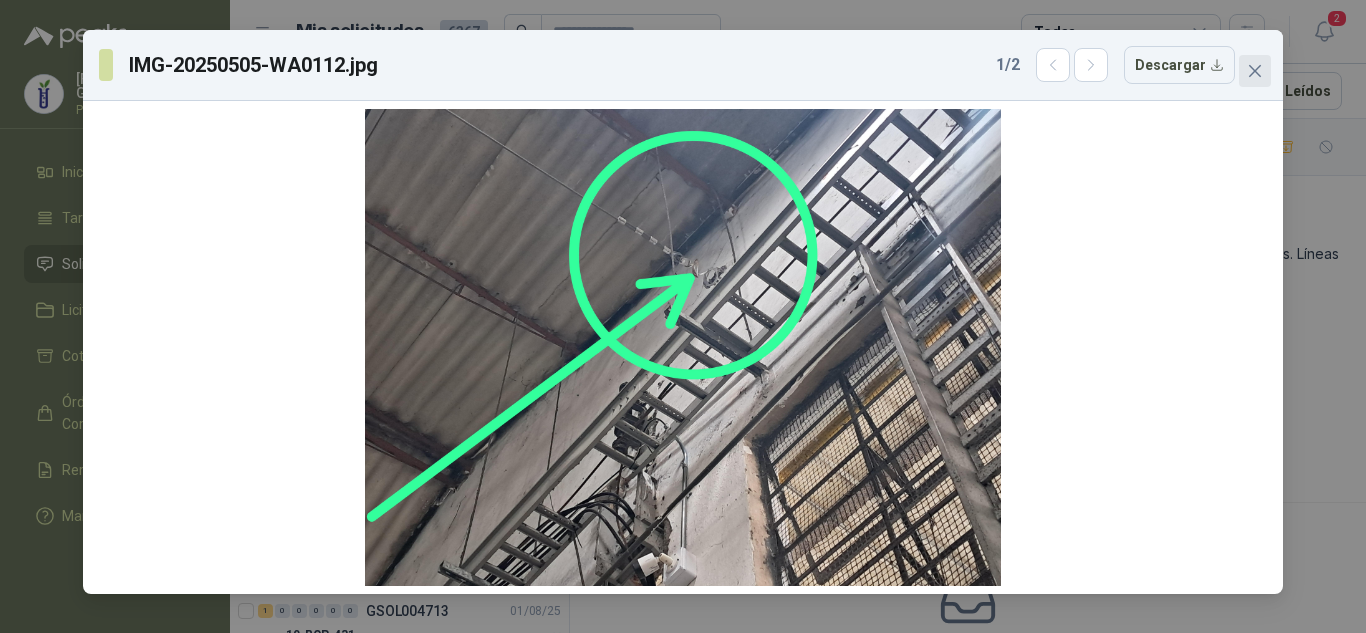 click at bounding box center [1255, 71] 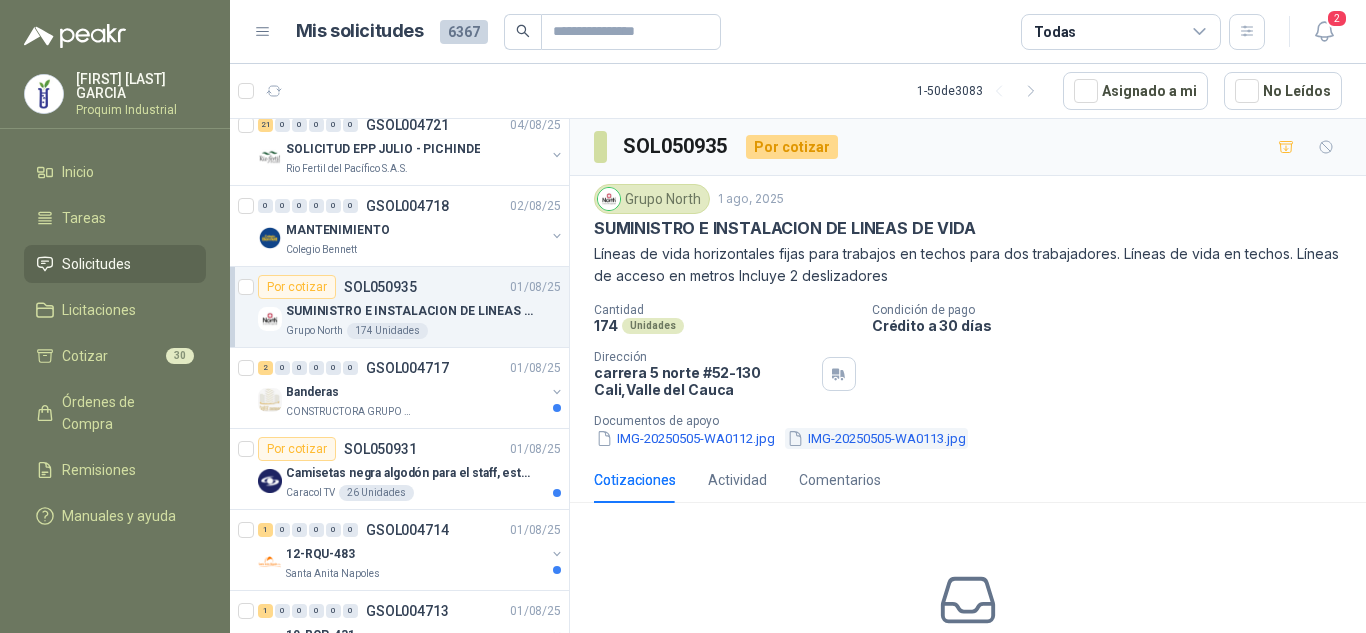 click on "IMG-20250505-WA0113.jpg" at bounding box center [876, 438] 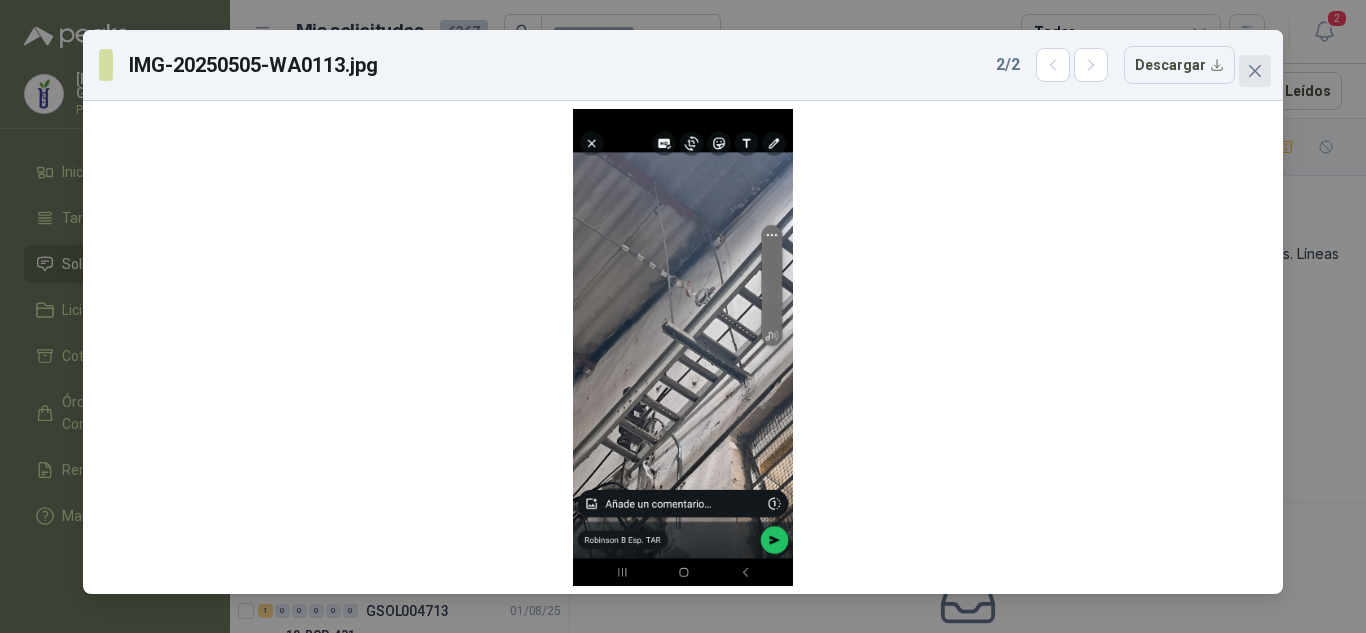 click 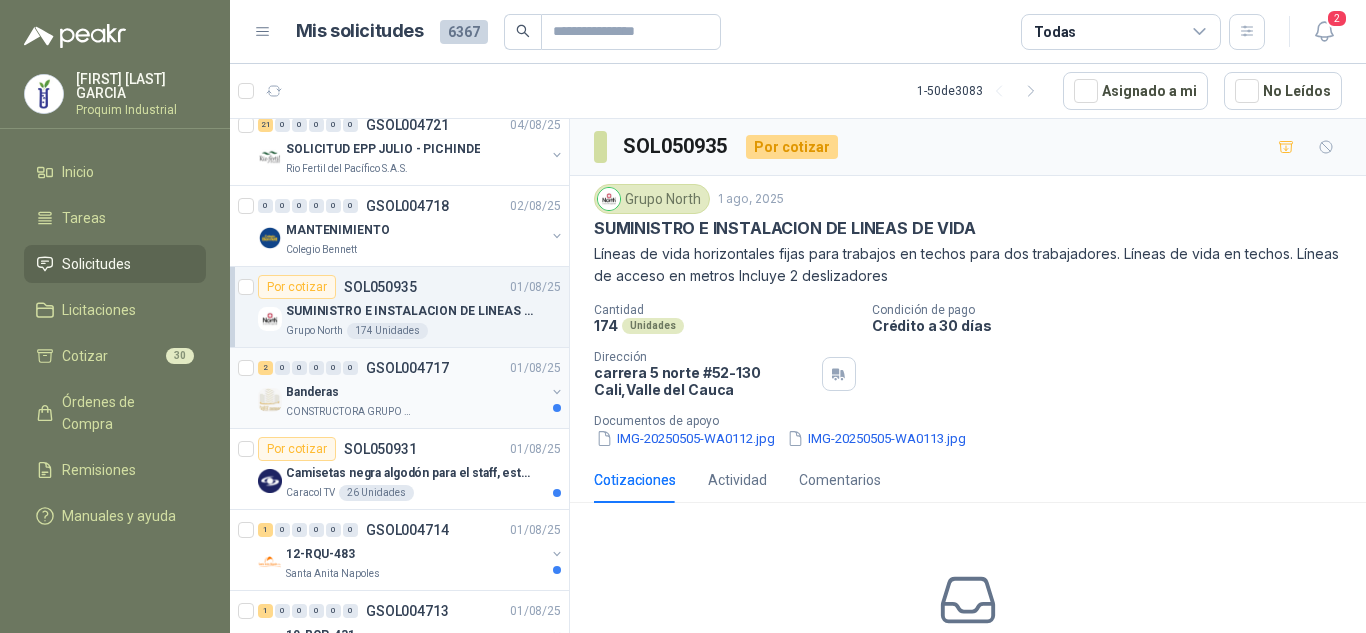 click on "Banderas" at bounding box center [415, 392] 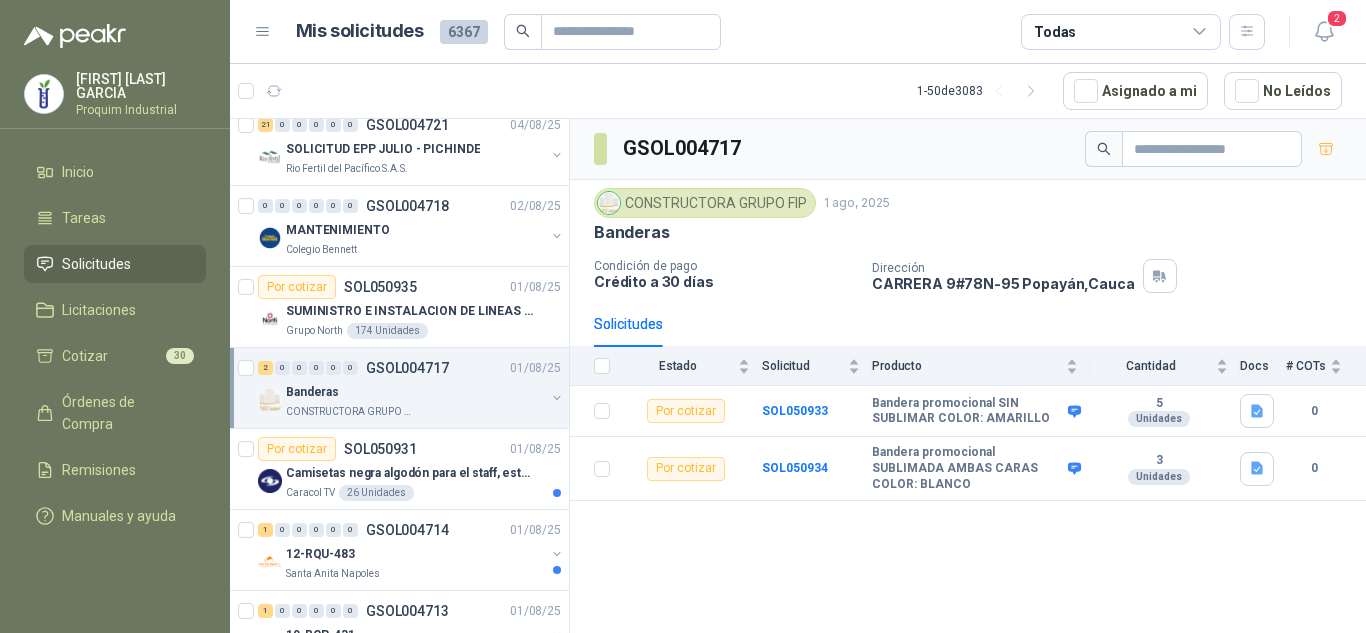 scroll, scrollTop: 600, scrollLeft: 0, axis: vertical 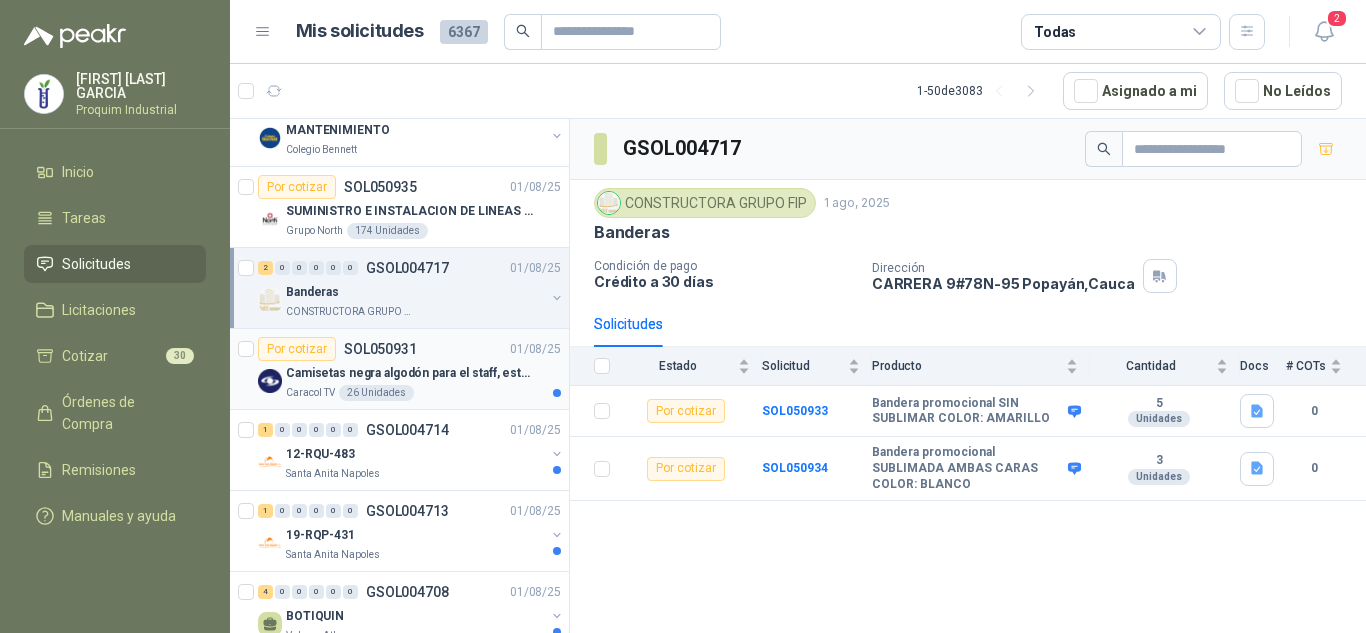 click on "Camisetas negra algodón para el staff, estampadas en espalda y frente con el logo" at bounding box center (423, 373) 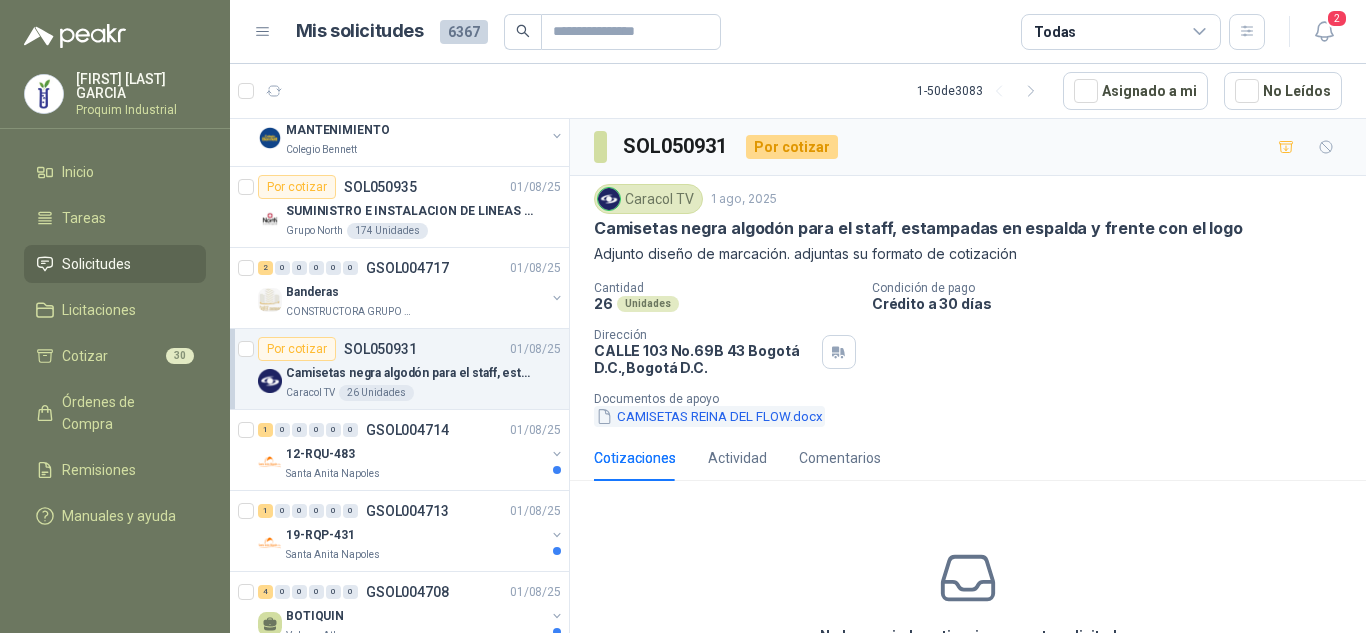 click on "CAMISETAS REINA DEL FLOW.docx" at bounding box center (709, 416) 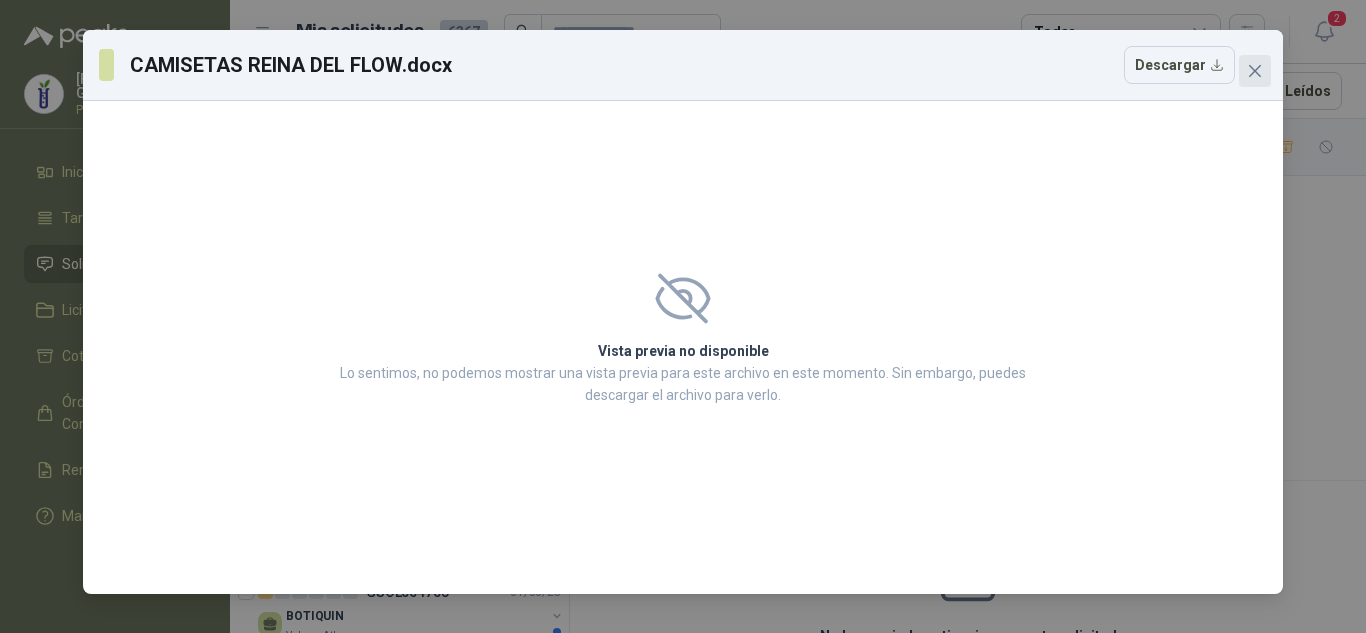 click 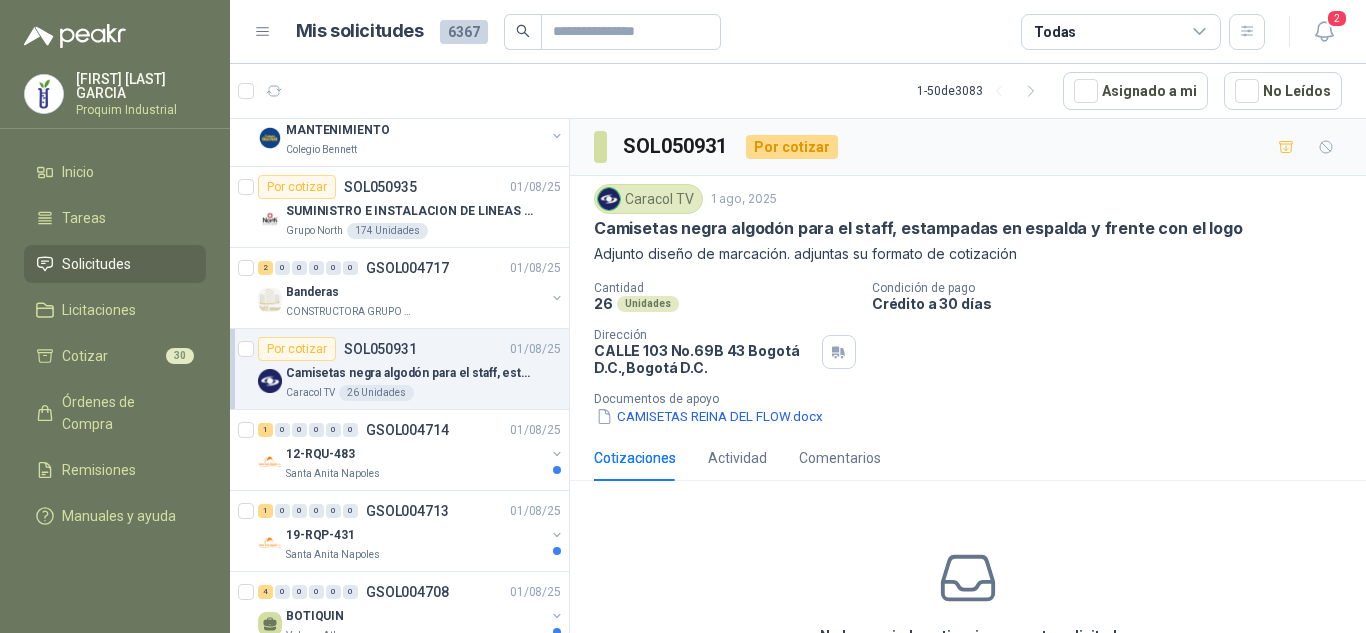 scroll, scrollTop: 700, scrollLeft: 0, axis: vertical 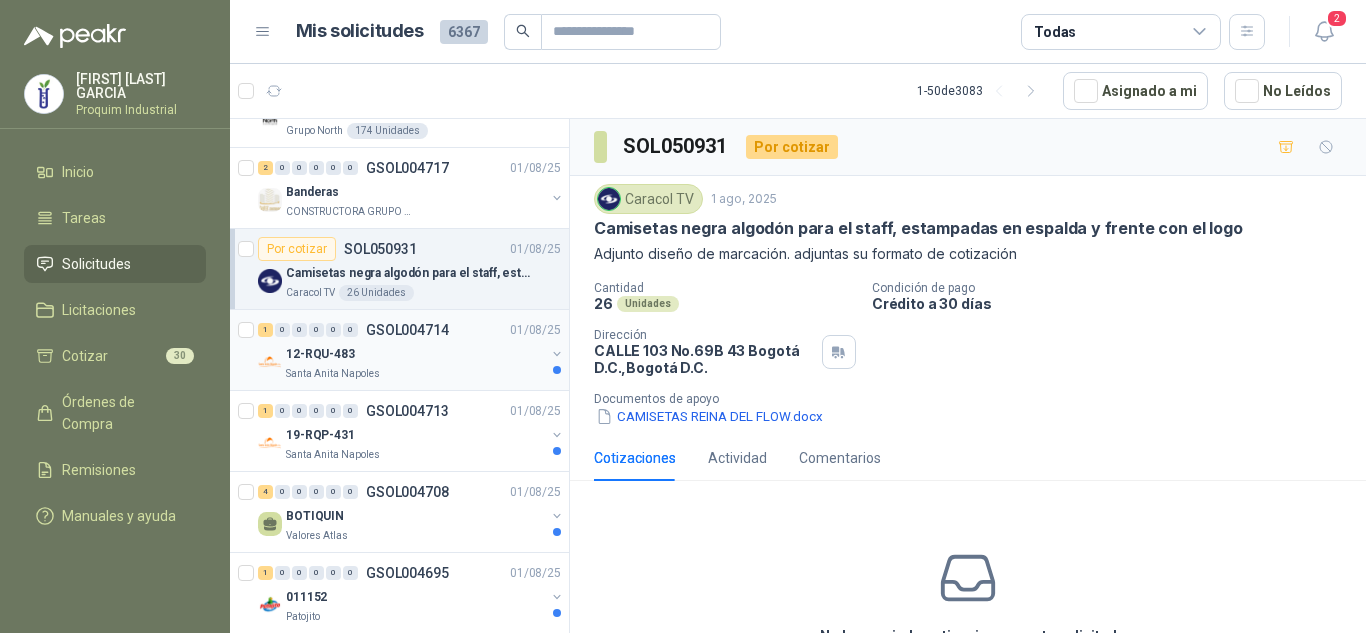 click on "Santa Anita Napoles" at bounding box center (415, 374) 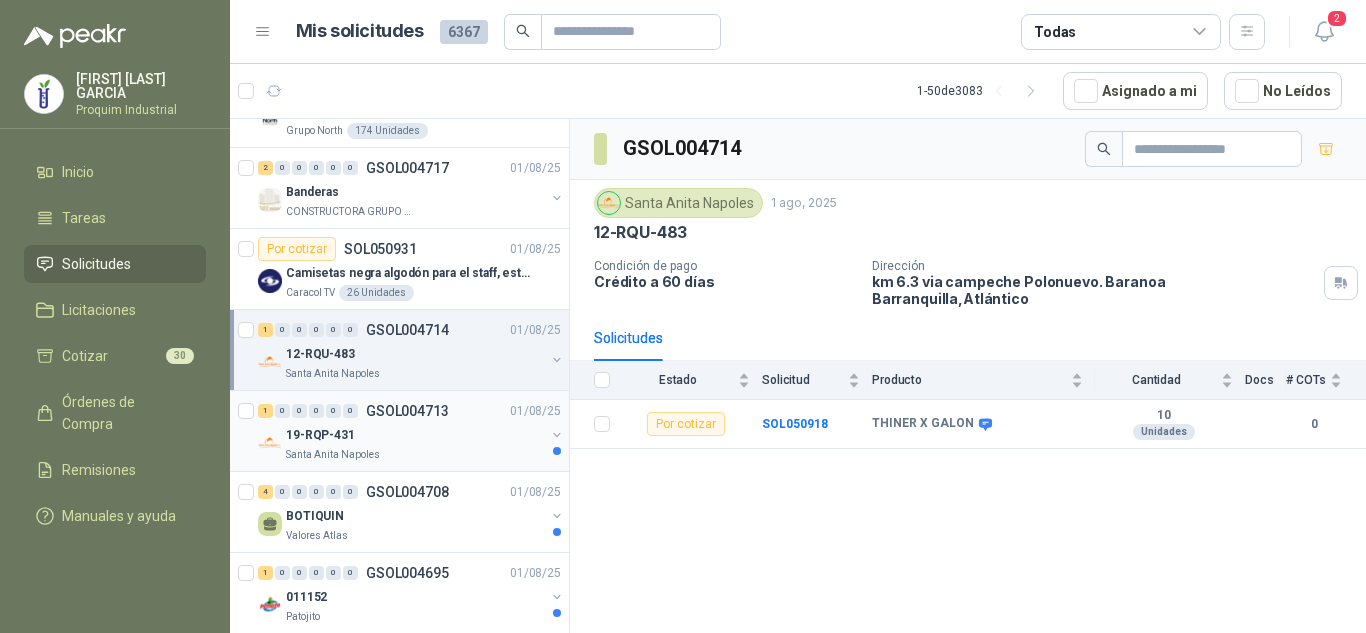 click on "19-RQP-431" at bounding box center [415, 435] 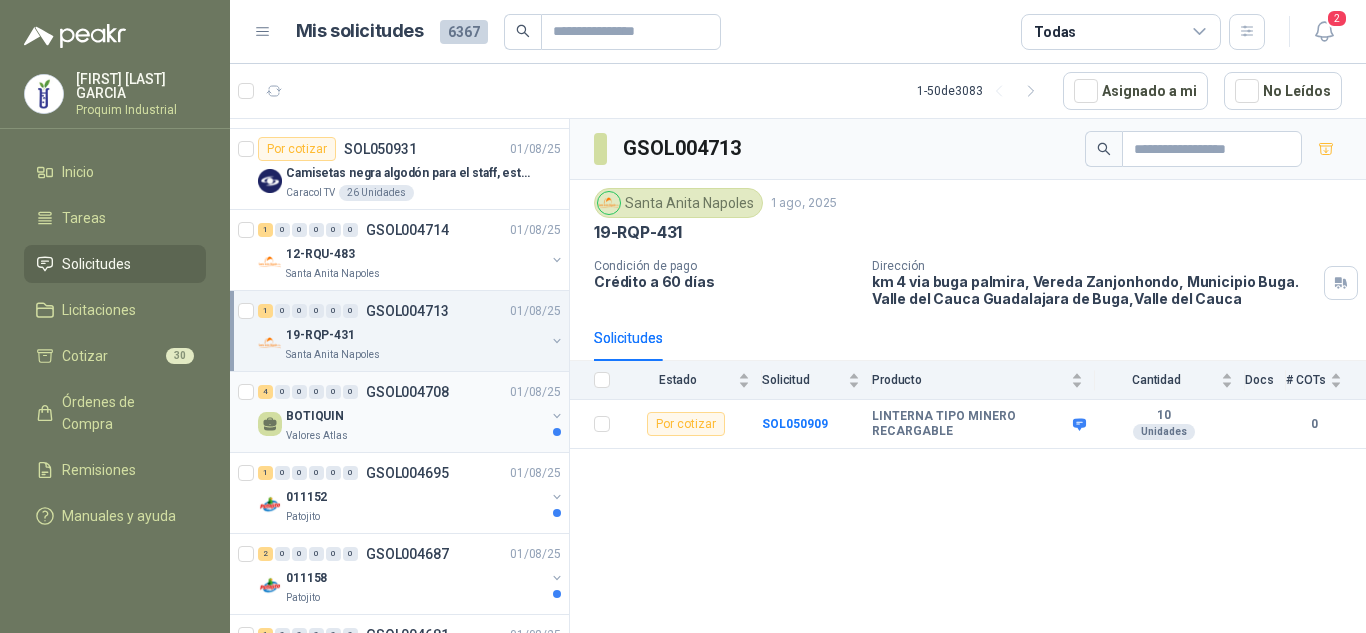 scroll, scrollTop: 900, scrollLeft: 0, axis: vertical 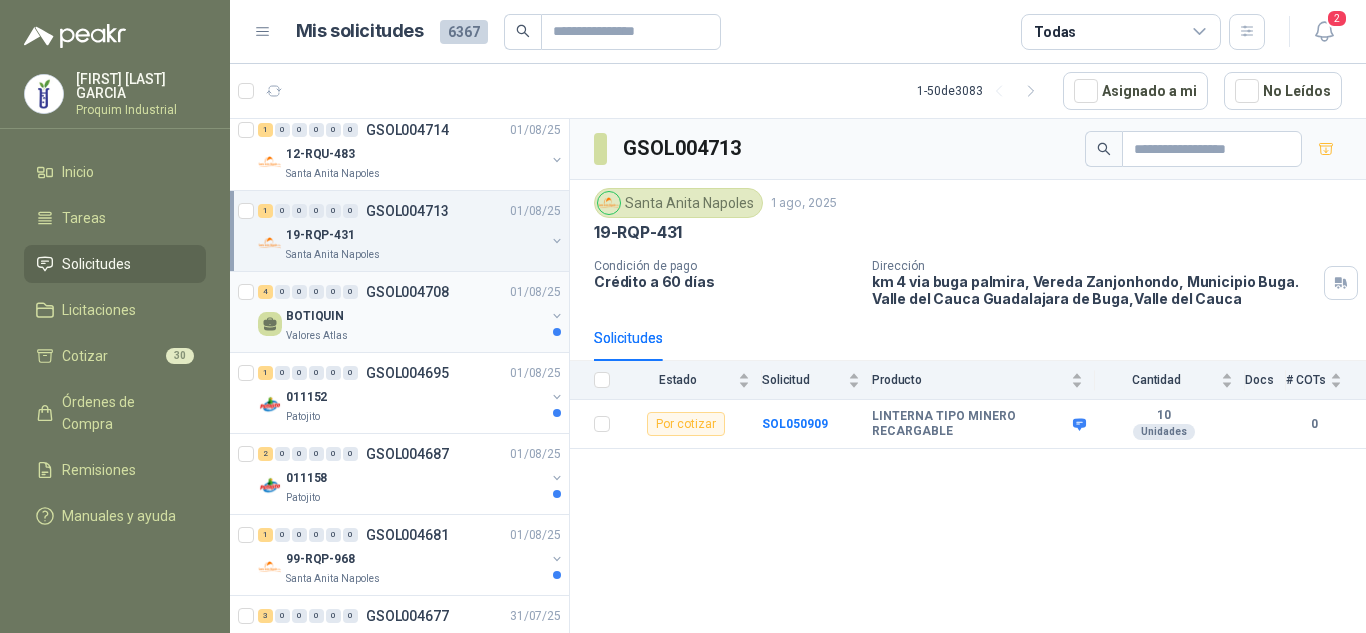 click on "Patojito" at bounding box center (415, 417) 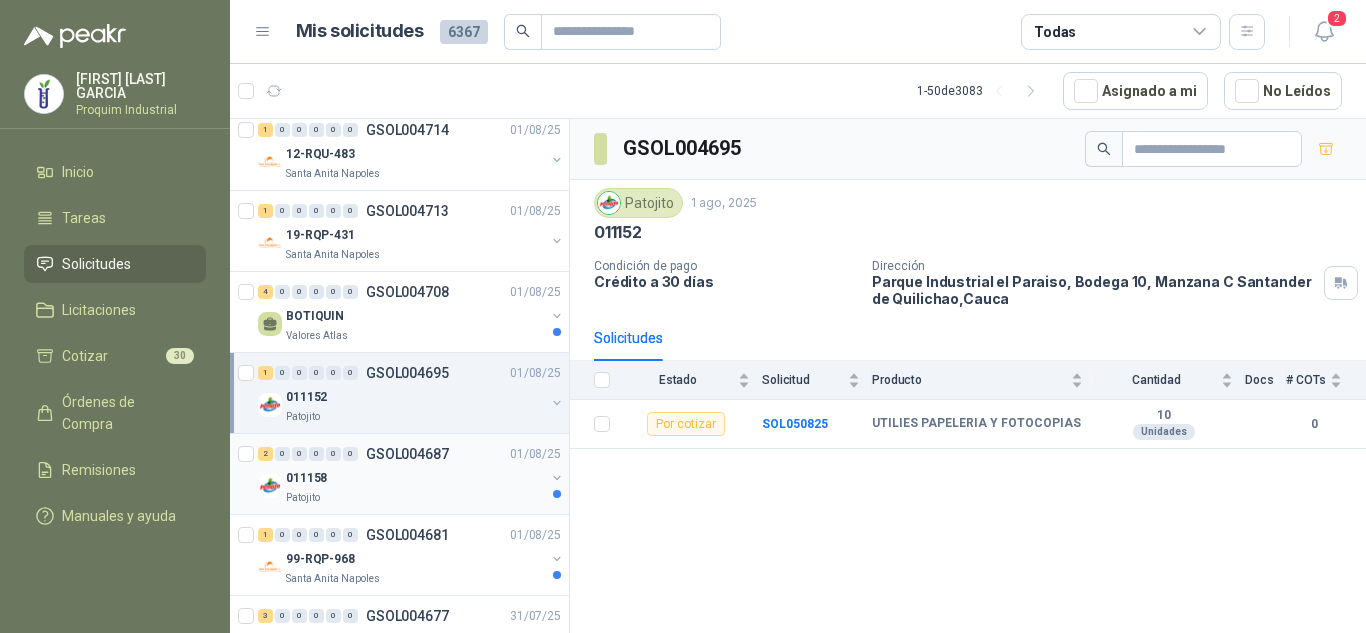 click on "011158" at bounding box center [415, 478] 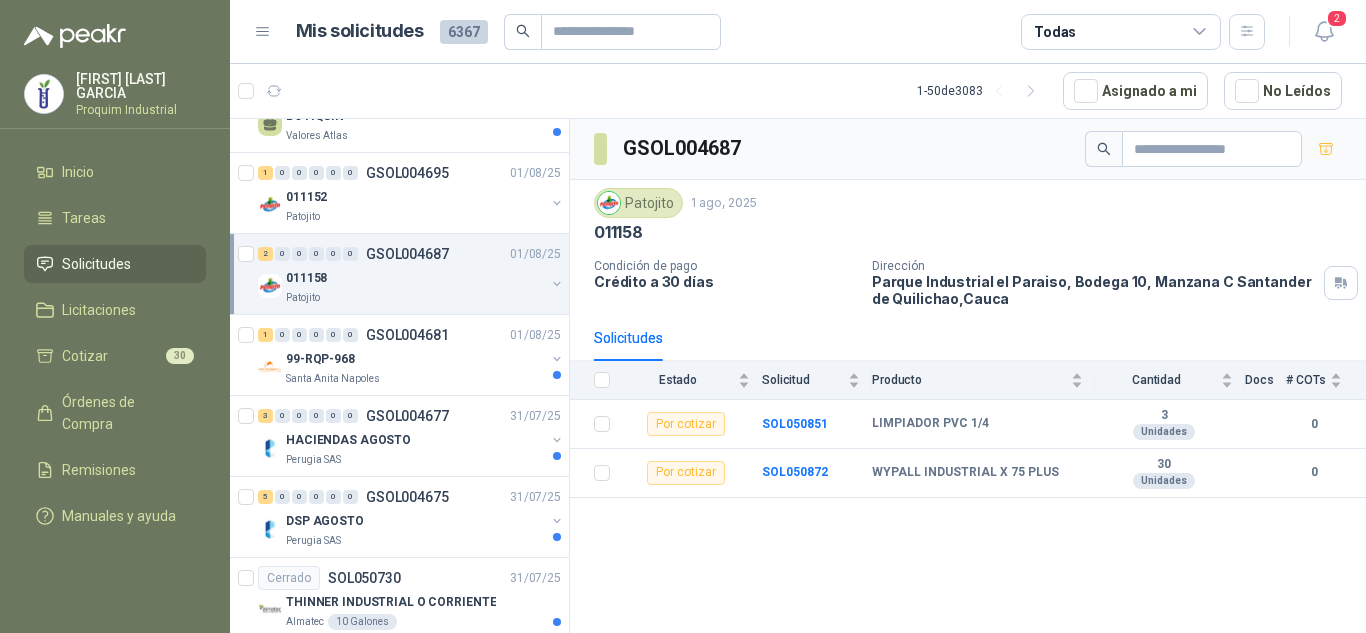 scroll, scrollTop: 1200, scrollLeft: 0, axis: vertical 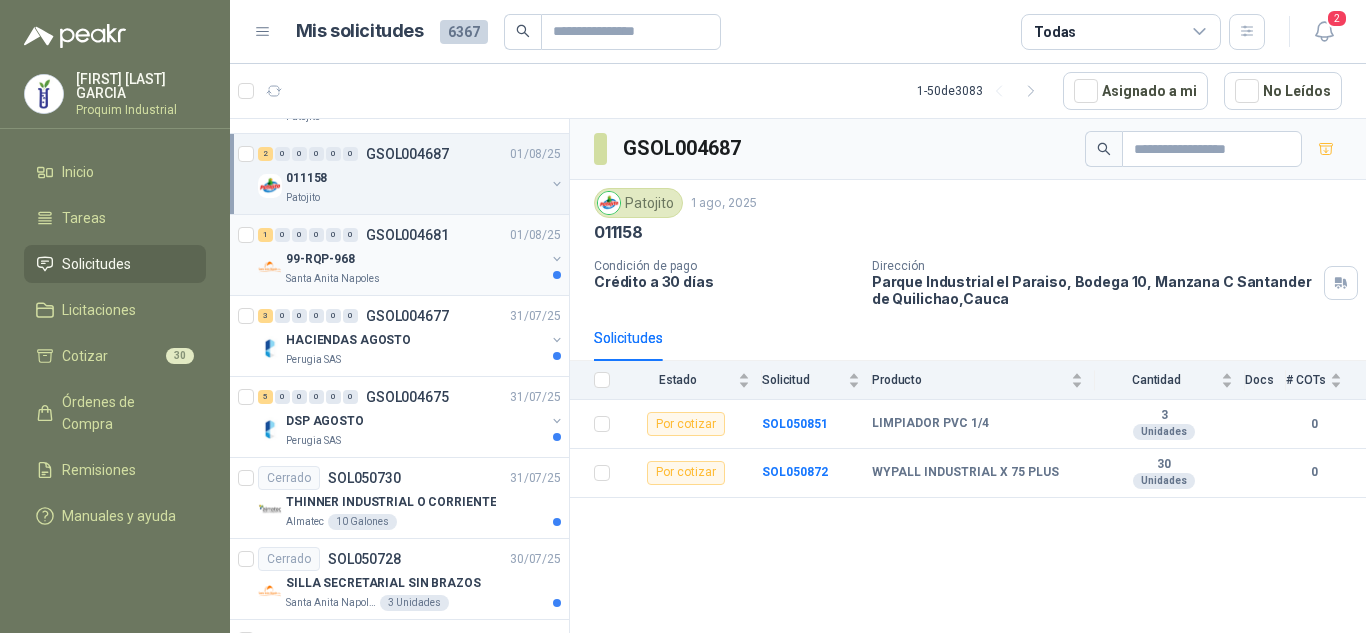 click on "99-RQP-968" at bounding box center [415, 259] 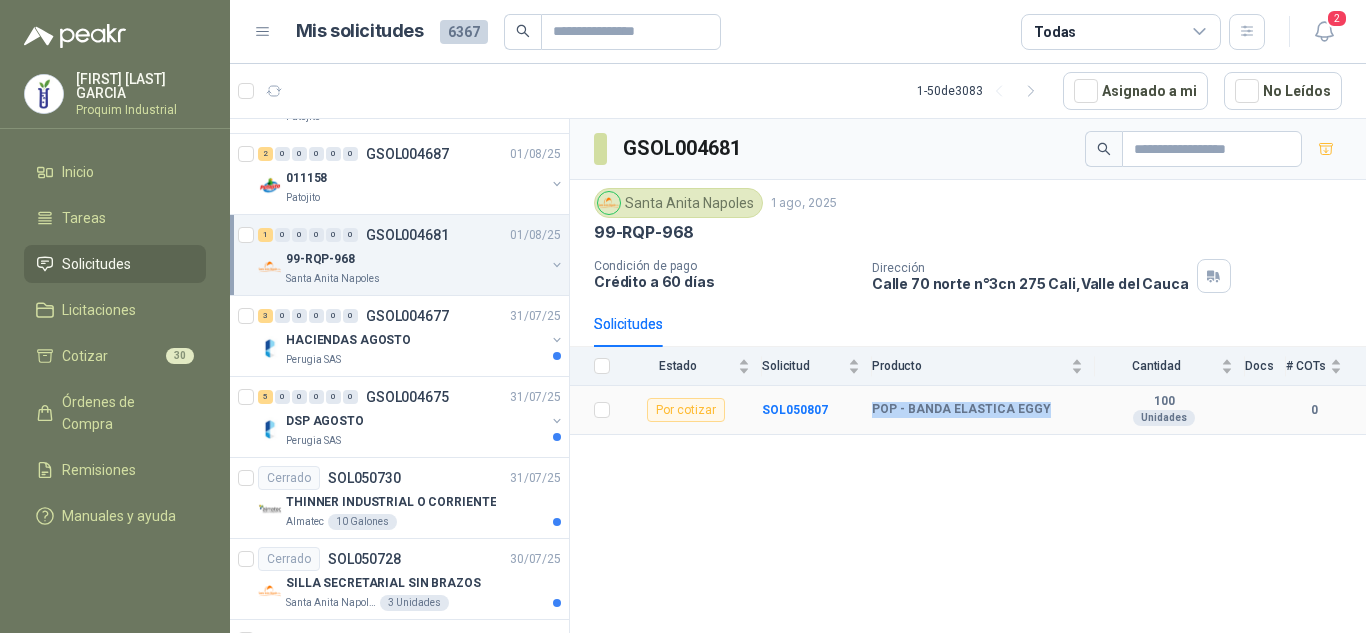 drag, startPoint x: 868, startPoint y: 416, endPoint x: 1041, endPoint y: 424, distance: 173.18488 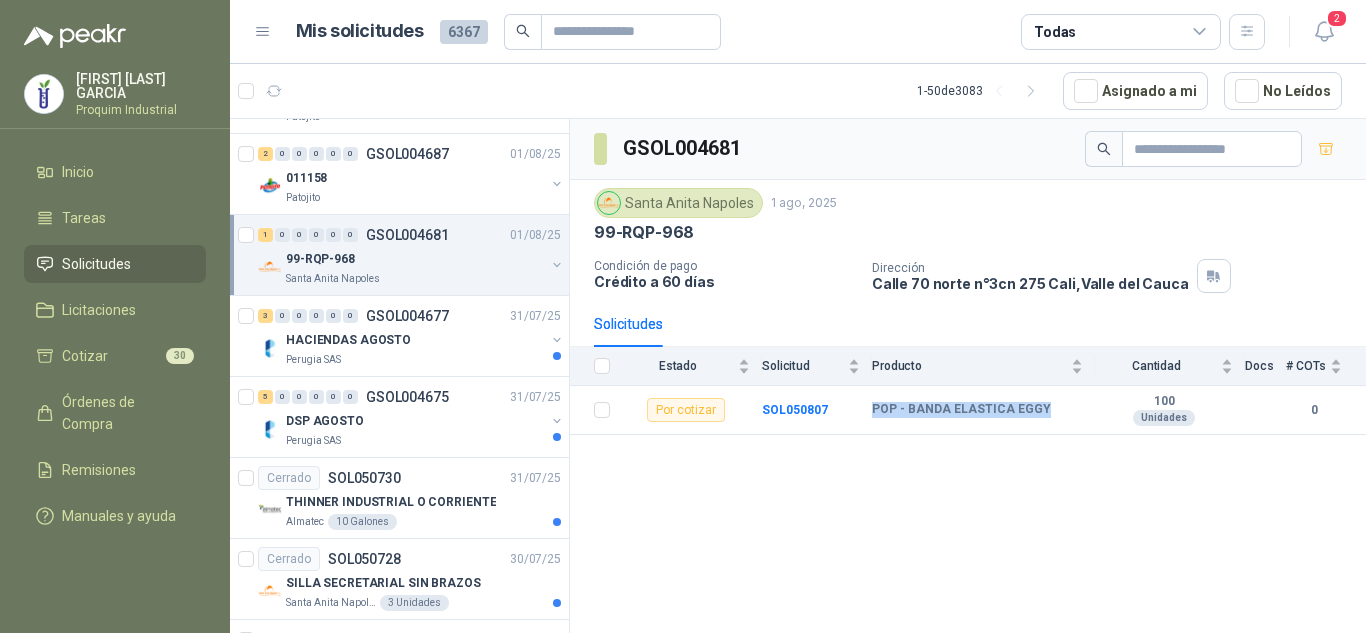 copy on "POP - BANDA ELASTICA EGGY" 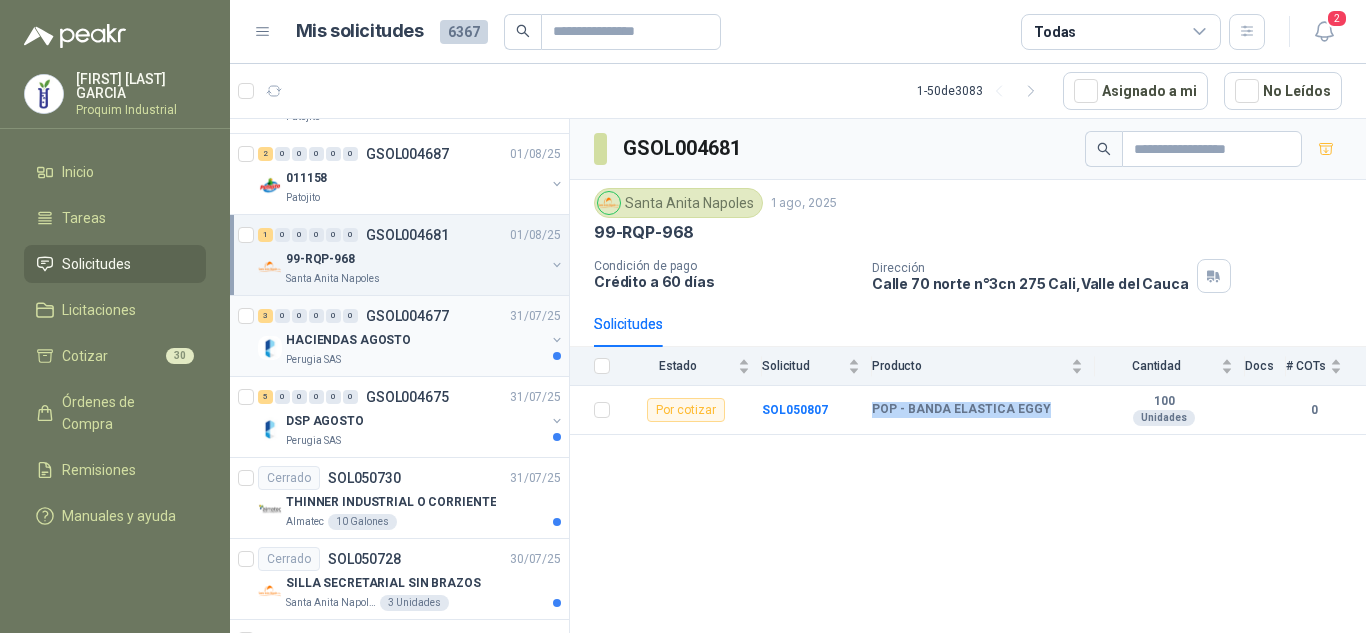 click on "Perugia SAS" at bounding box center [415, 360] 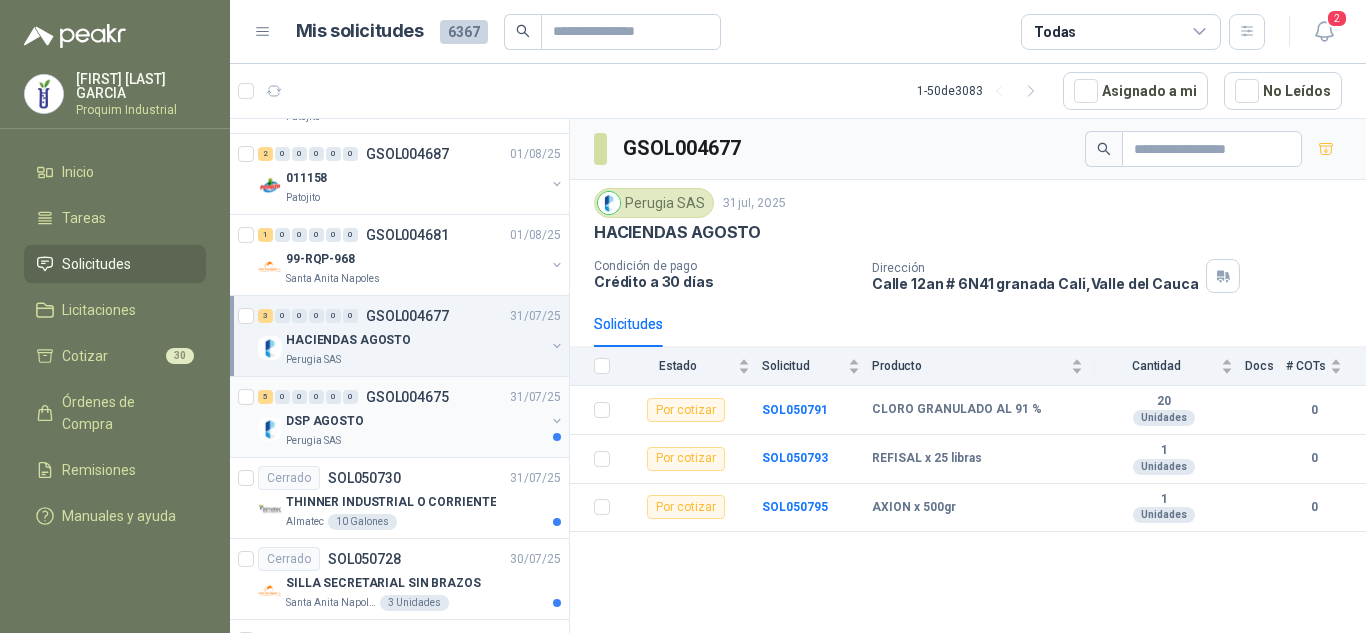click on "[NUMBER]   [NUMBER]   [NUMBER]   [NUMBER]   [NUMBER]   [NUMBER]   GSOL004675 [DATE]" at bounding box center (411, 397) 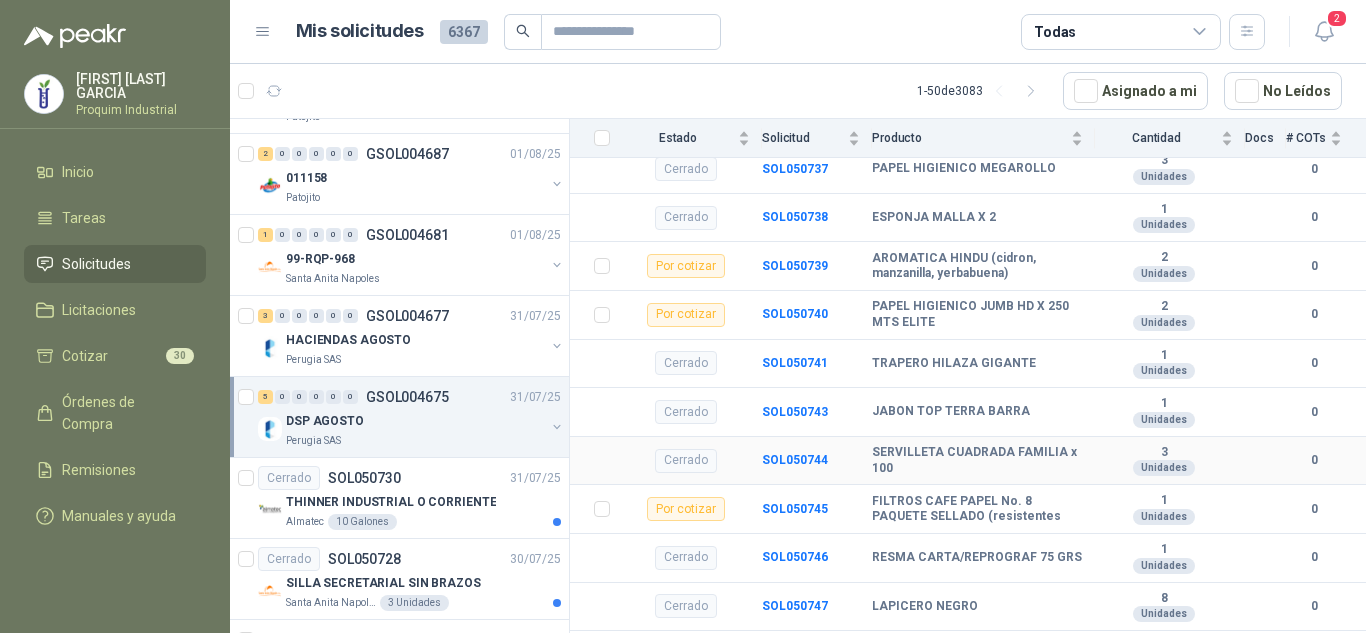 scroll, scrollTop: 524, scrollLeft: 0, axis: vertical 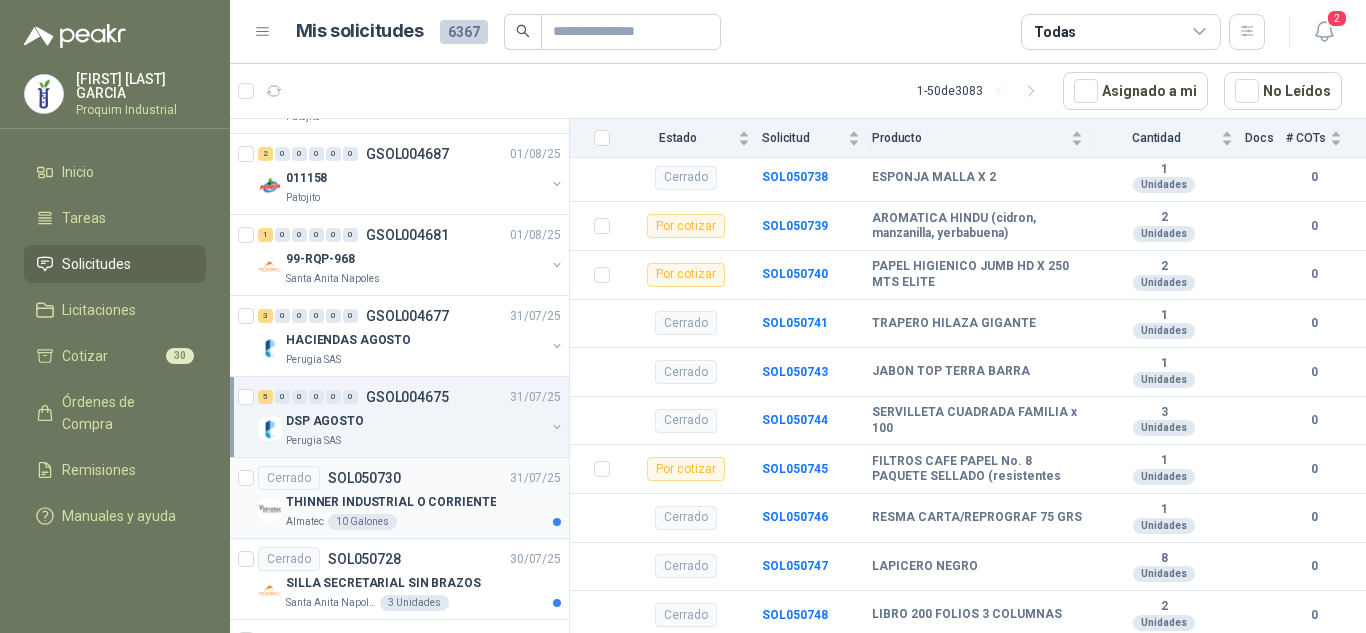 click on "THINNER INDUSTRIAL O CORRIENTE" at bounding box center [391, 502] 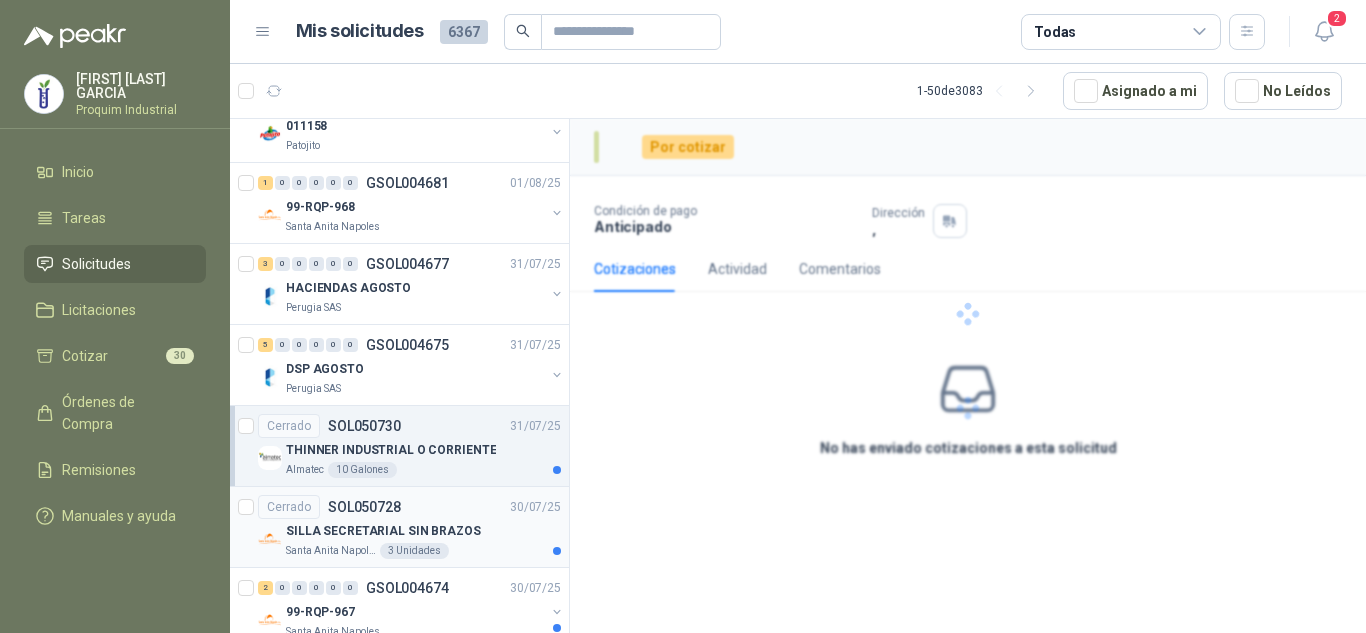 scroll, scrollTop: 1300, scrollLeft: 0, axis: vertical 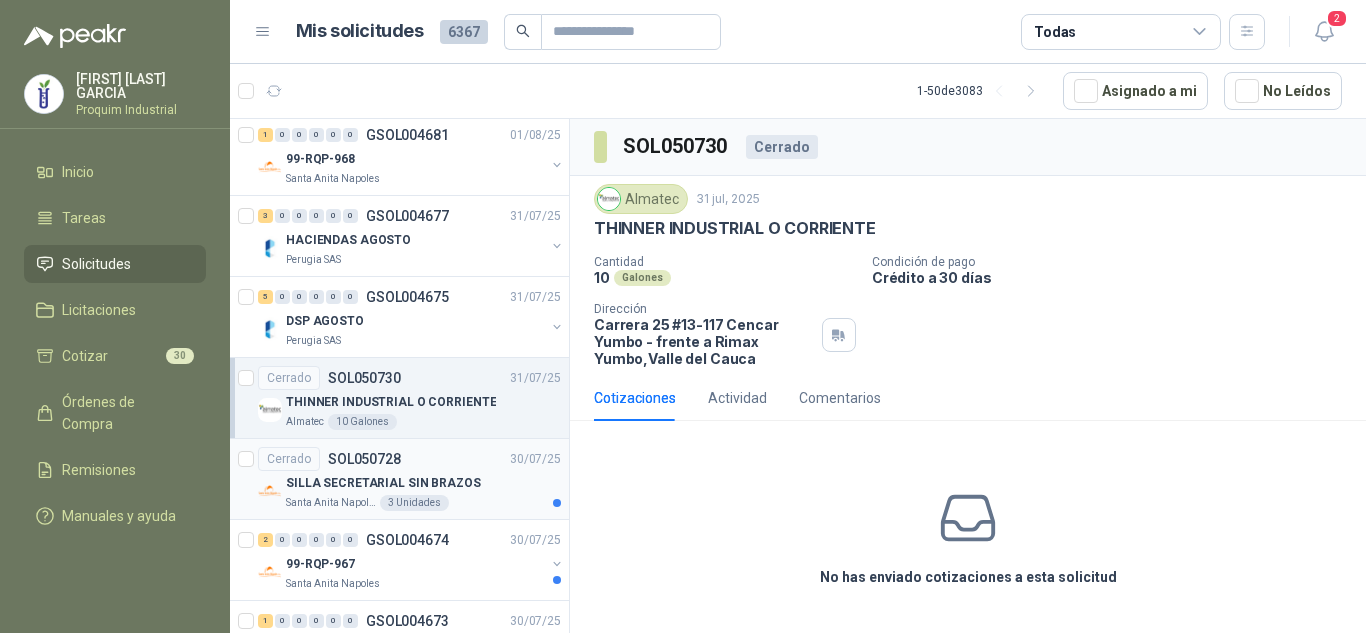 click on "Cerrado SOL050728 30/07/25" at bounding box center (409, 459) 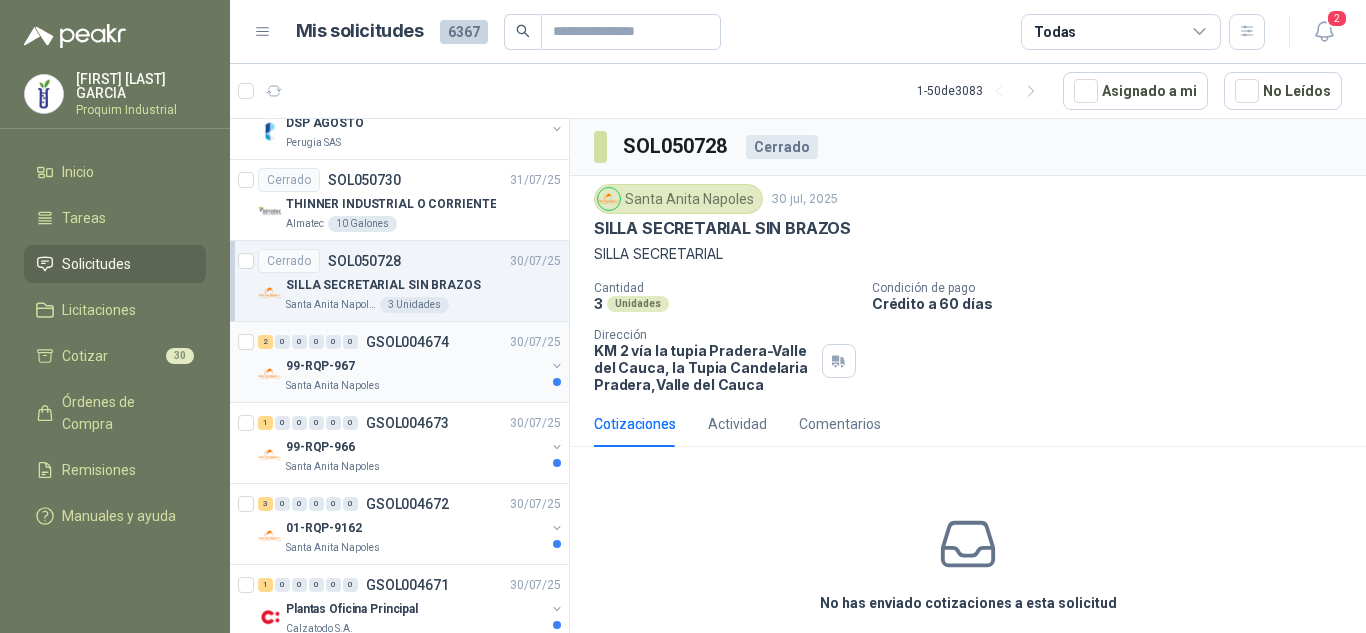 scroll, scrollTop: 1500, scrollLeft: 0, axis: vertical 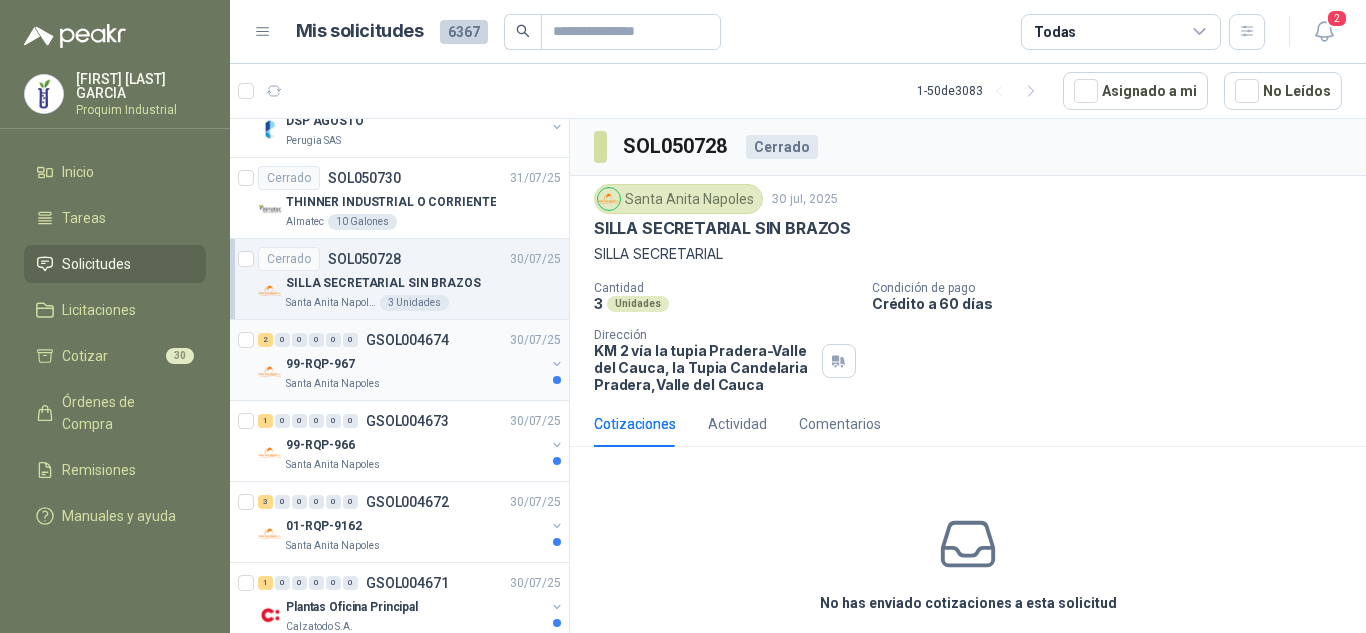 click on "Santa Anita Napoles" at bounding box center (415, 384) 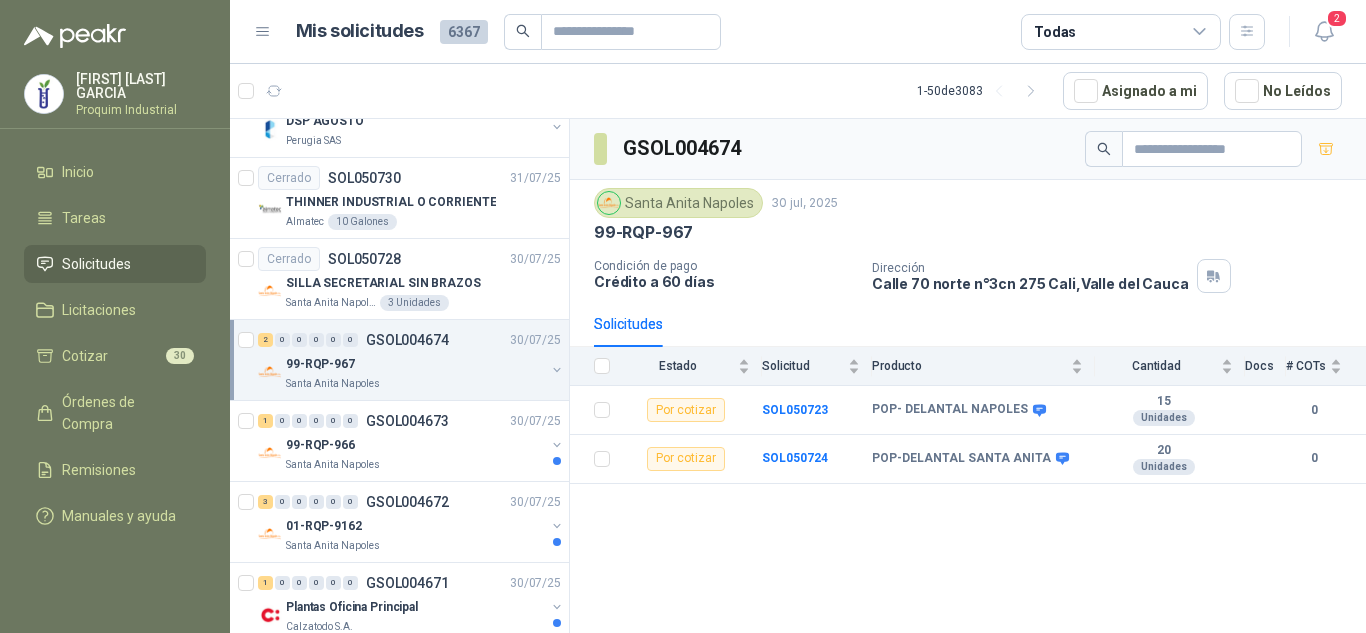 click on "[NUMBER]   [NUMBER]   [NUMBER]   [NUMBER]   [NUMBER]   [NUMBER]   GSOL004674 [DATE]   [NUMBER]-[NUMBER] Santa Anita Napoles [NUMBER] Condición de pago Crédito a [NUMBER] días Dirección Calle [NUMBER] norte n°[NUMBER]cn [NUMBER]   [CITY],  [STATE] Solicitudes Estado Solicitud Producto Cantidad Docs # COTs Por cotizar SOL[NUMBER] POP-DELANTAL NAPOLES [NUMBER] Unidades [NUMBER] Por cotizar SOL[NUMBER] POP-DELANTAL SANTA ANITA [NUMBER] Unidades [NUMBER]" at bounding box center [968, 379] 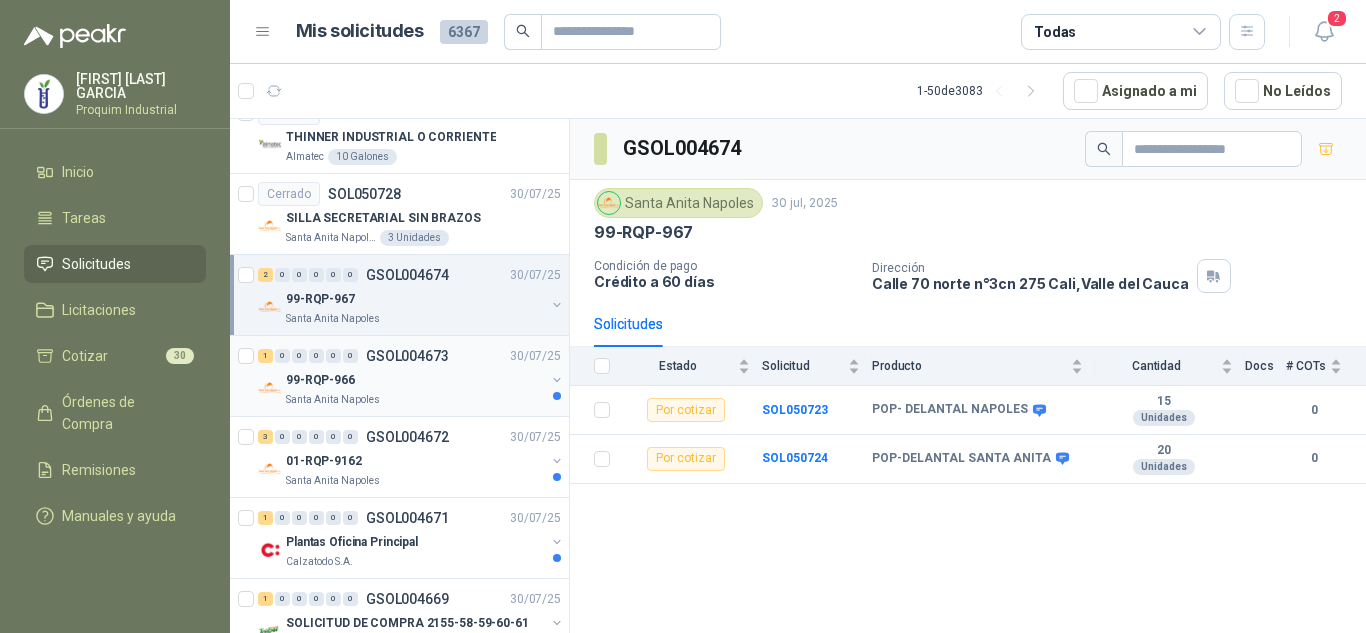 scroll, scrollTop: 1600, scrollLeft: 0, axis: vertical 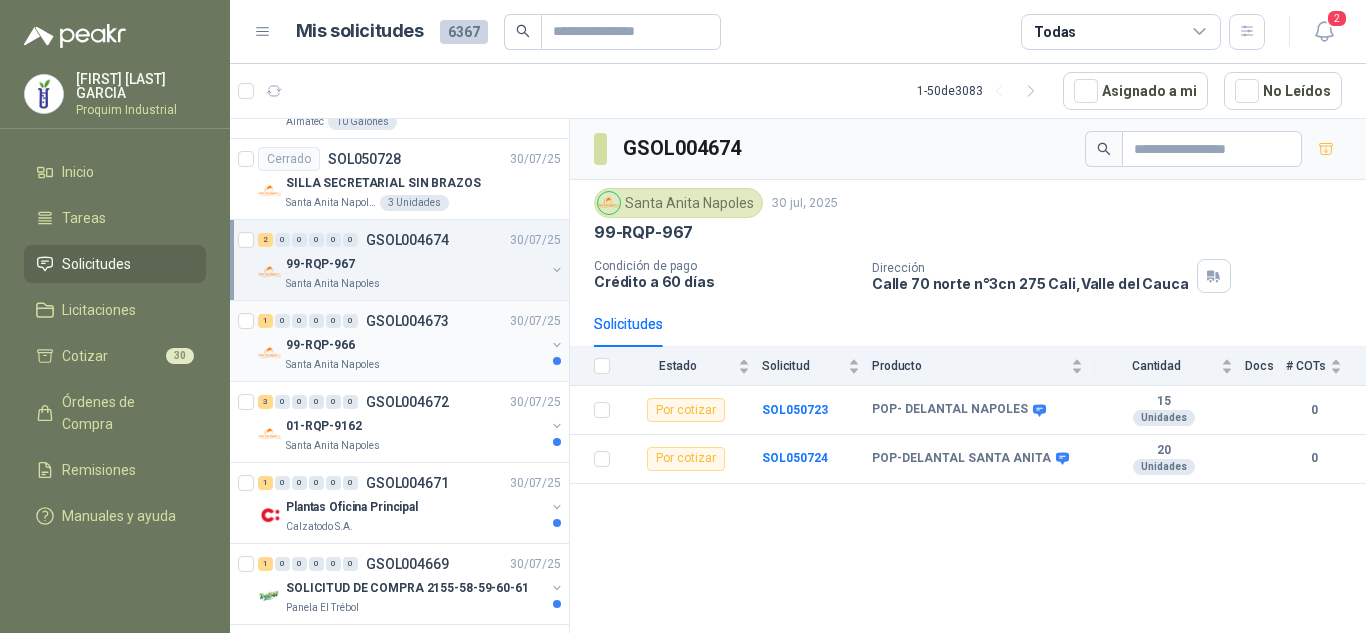 click on "1   0   0   0   0   0   GSOL004673 30/07/25   99-RQP-966 Santa Anita Napoles" at bounding box center [399, 341] 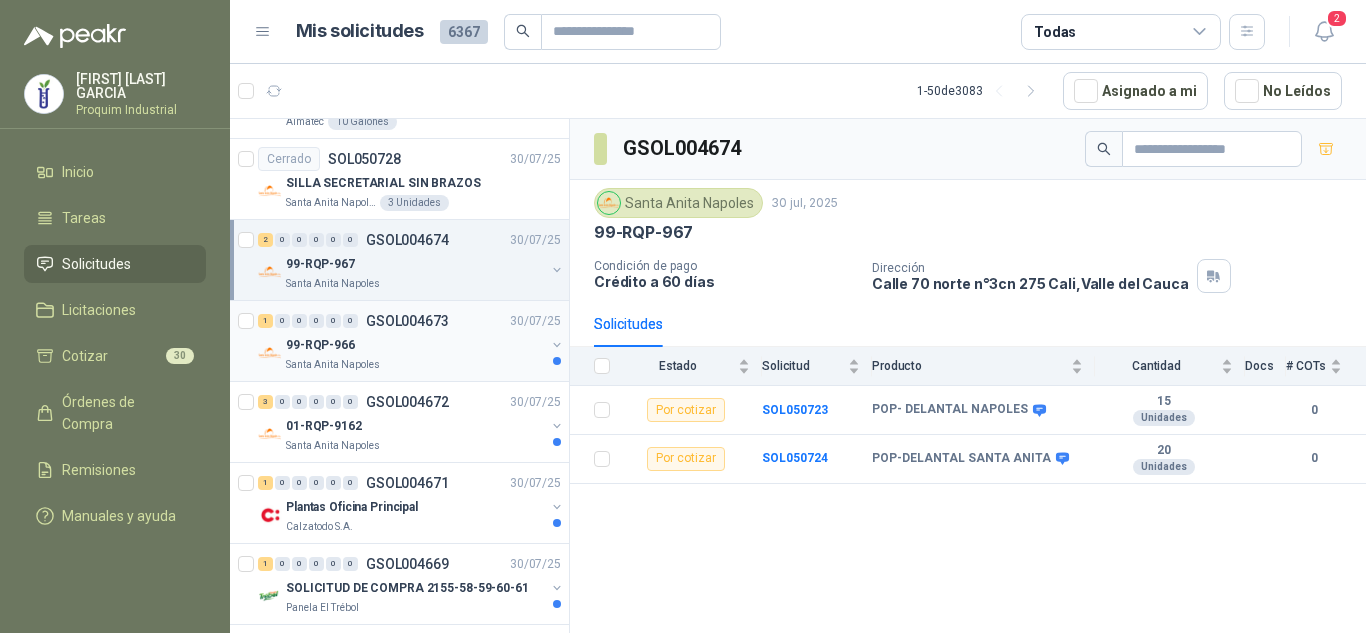click on "1   0   0   0   0   0   GSOL004673 30/07/25   99-RQP-966 Santa Anita Napoles" at bounding box center (399, 341) 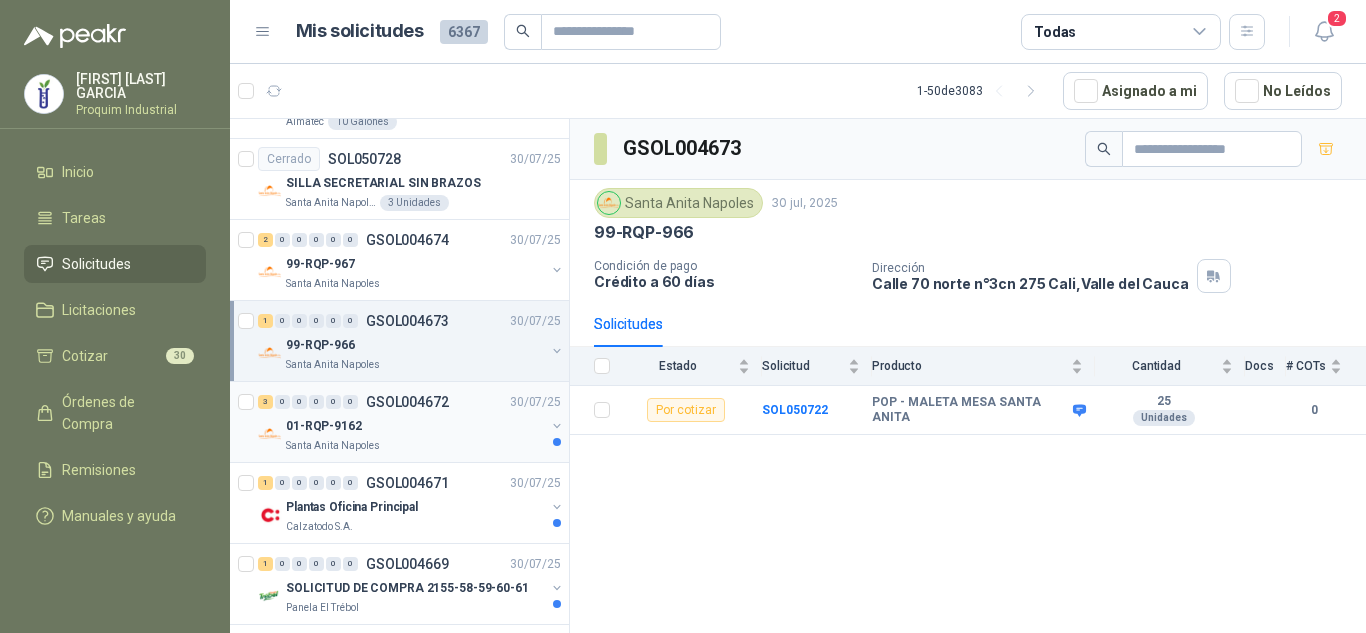 click on "01-RQP-9162" at bounding box center (415, 426) 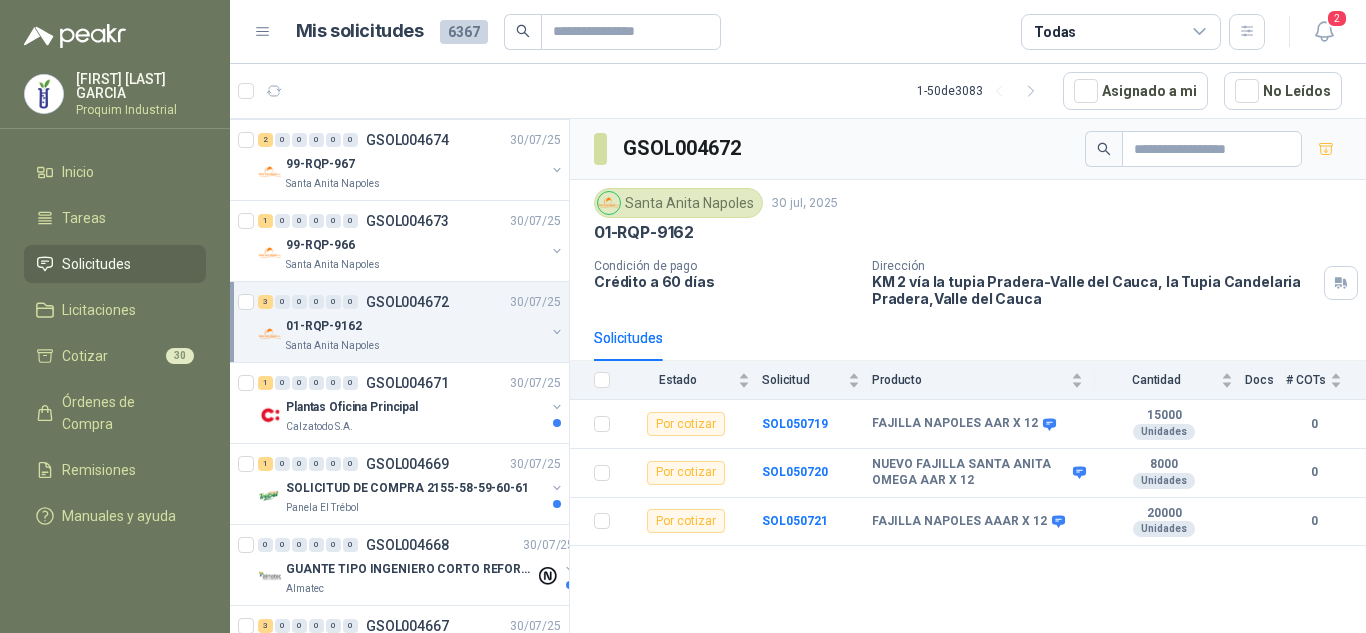 scroll, scrollTop: 1800, scrollLeft: 0, axis: vertical 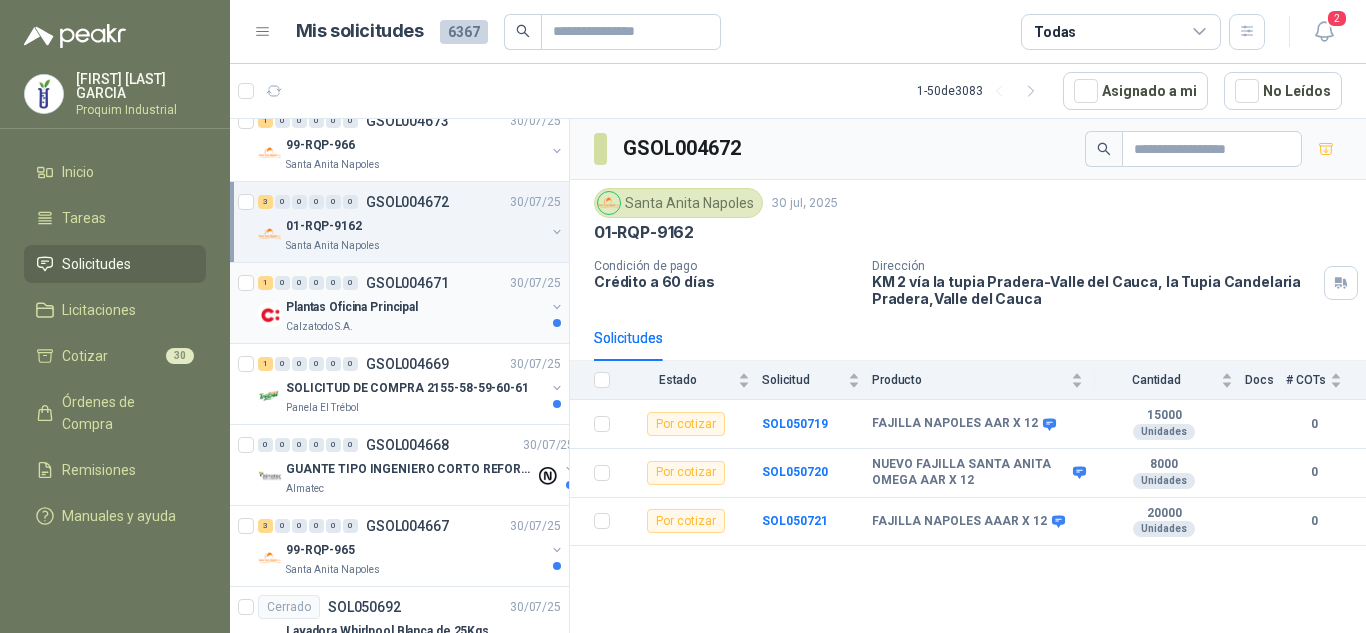 click on "Calzatodo S.A." at bounding box center [415, 327] 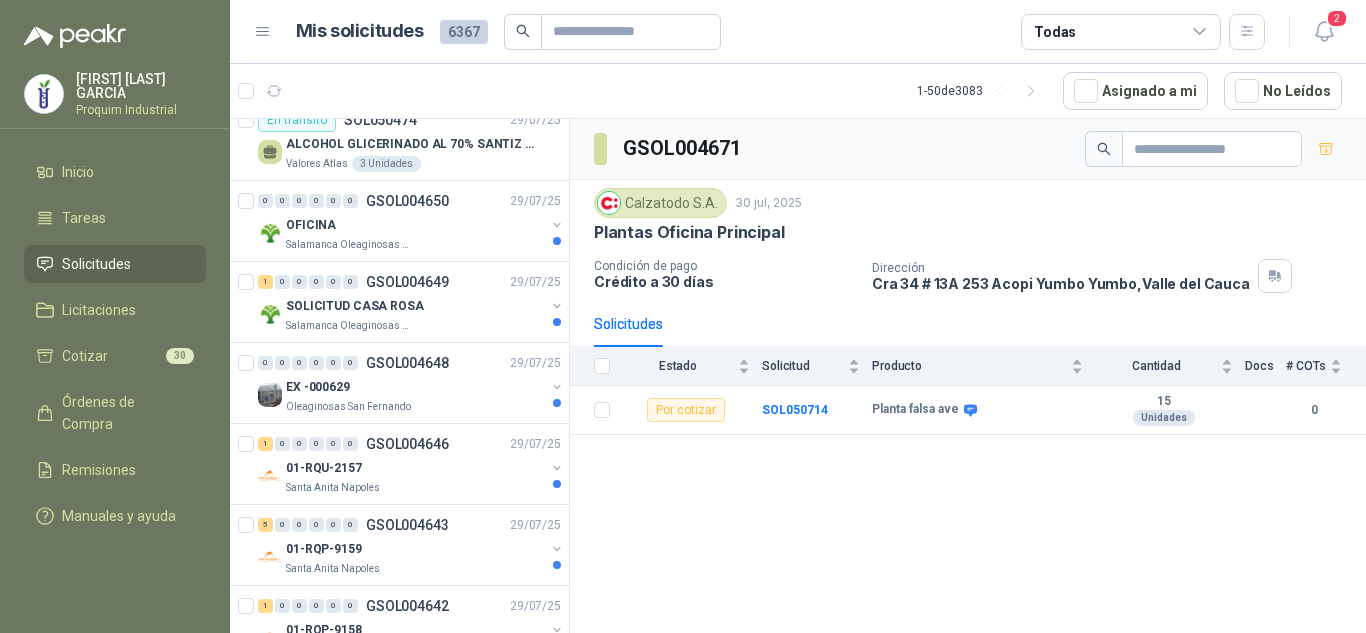 scroll, scrollTop: 3100, scrollLeft: 0, axis: vertical 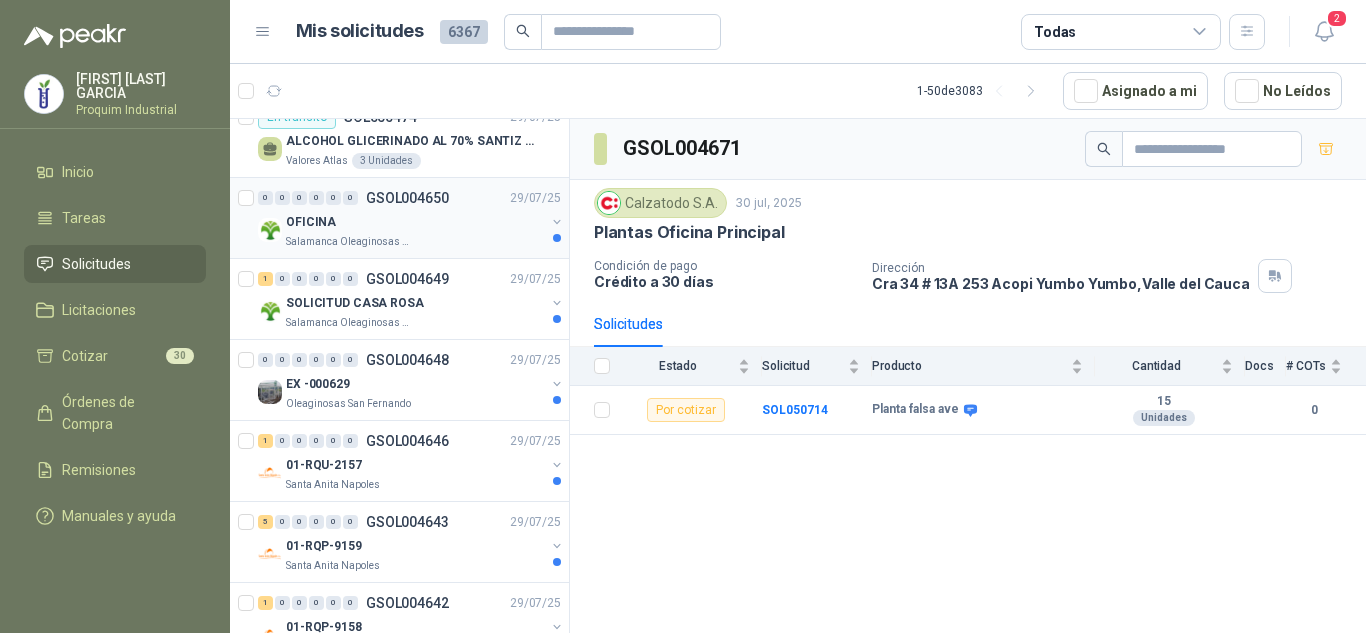 click on "[NUMBER]   [NUMBER]   [NUMBER]   [NUMBER]   [NUMBER]   [NUMBER]   GSOL004650 [DATE]" at bounding box center [411, 198] 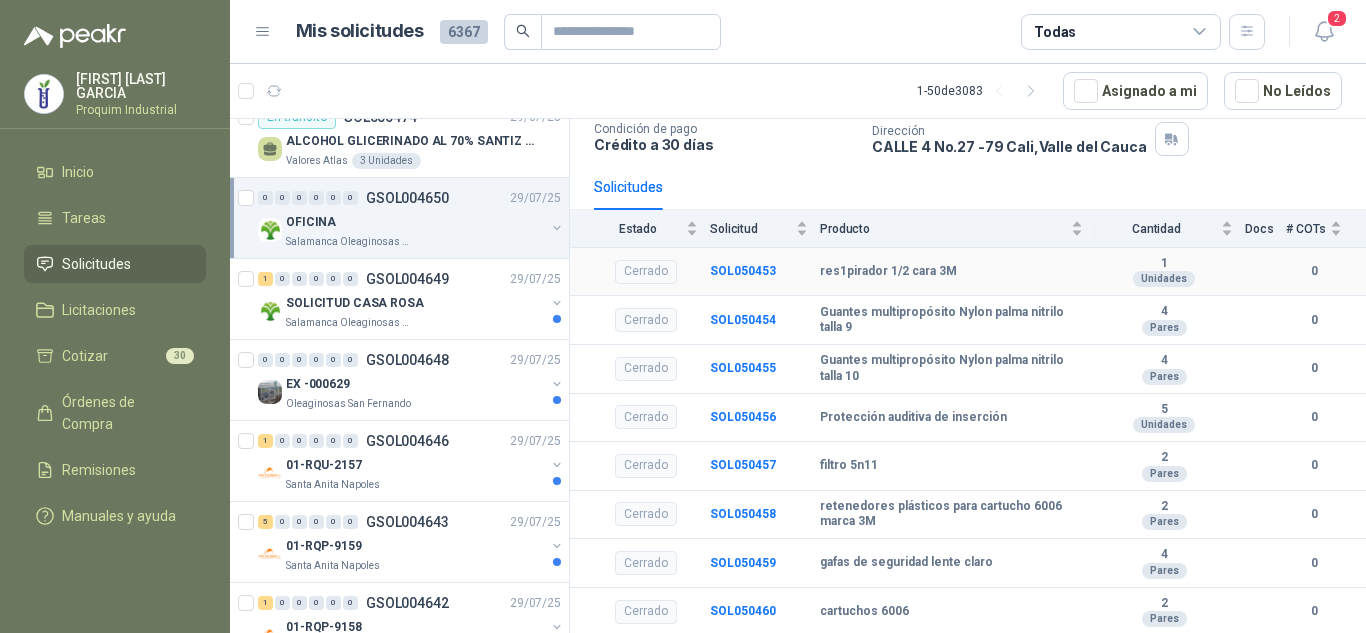 scroll, scrollTop: 182, scrollLeft: 0, axis: vertical 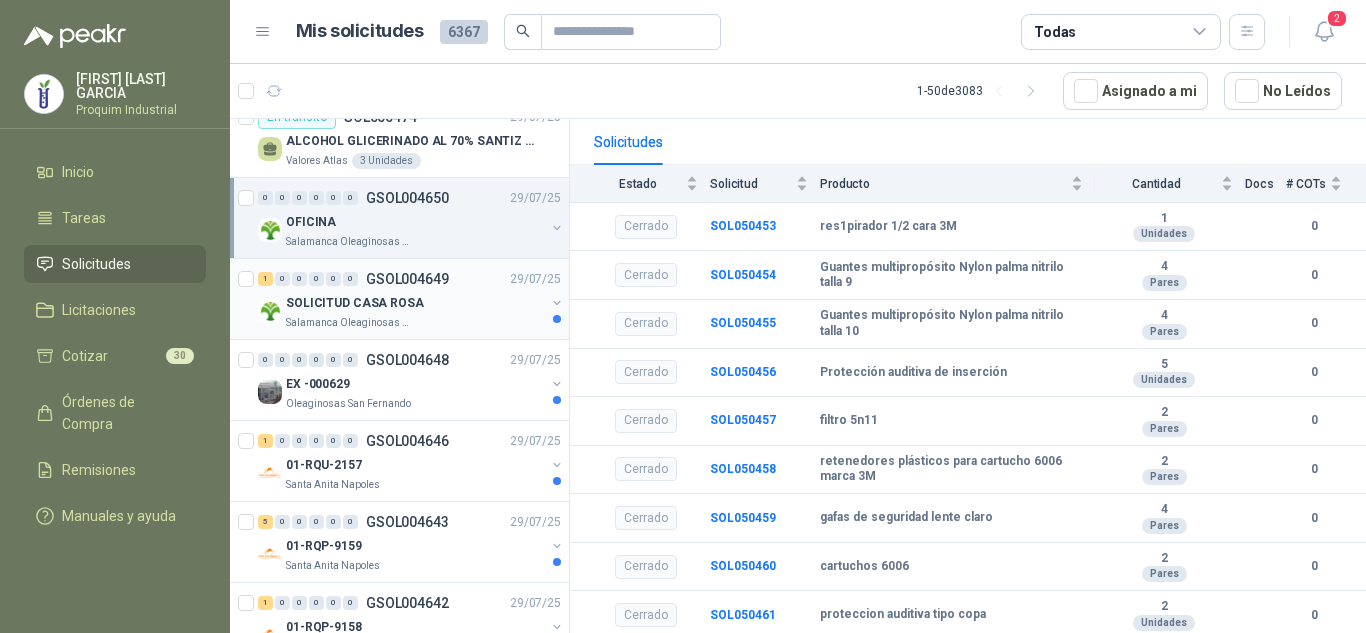 click on "Salamanca Oleaginosas SAS" at bounding box center [415, 323] 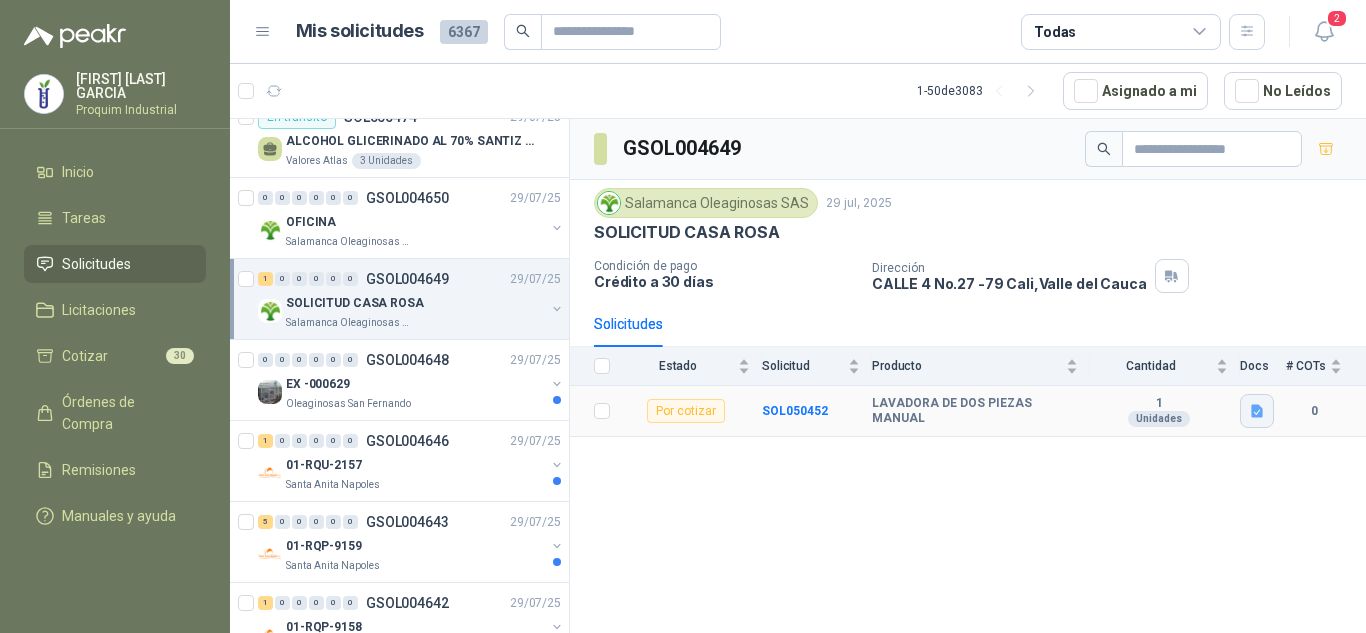 click 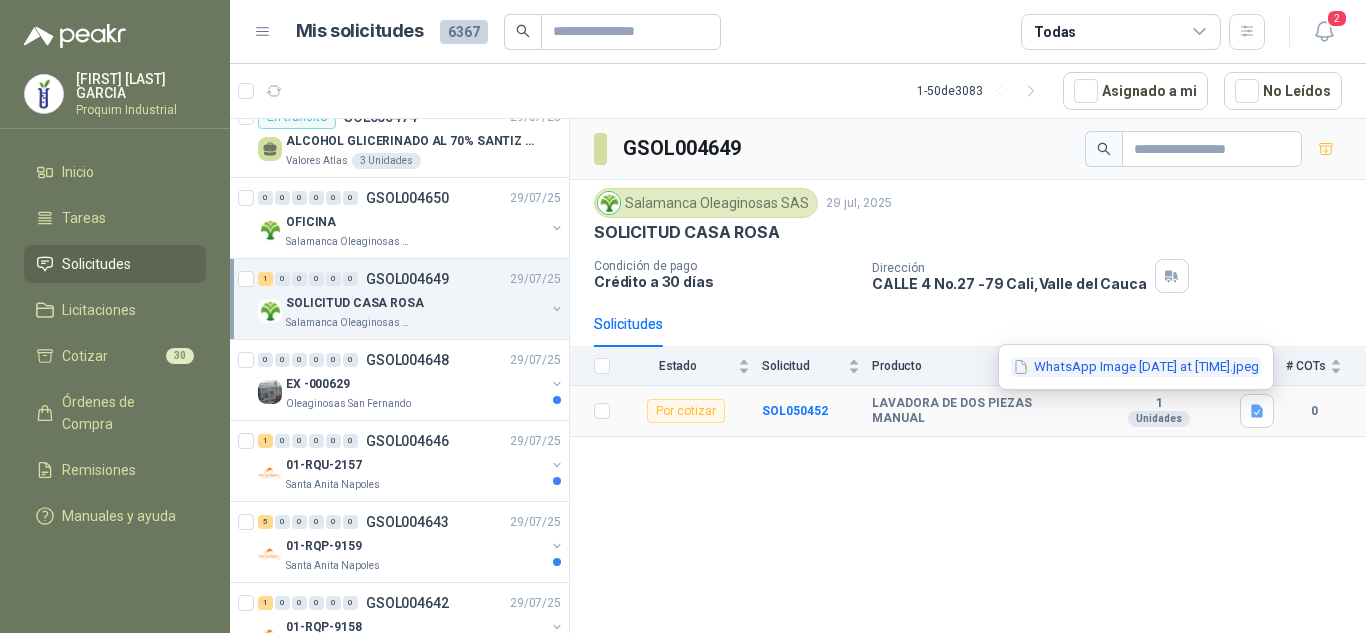 click on "WhatsApp Image [DATE] at [TIME].jpeg" at bounding box center [1136, 367] 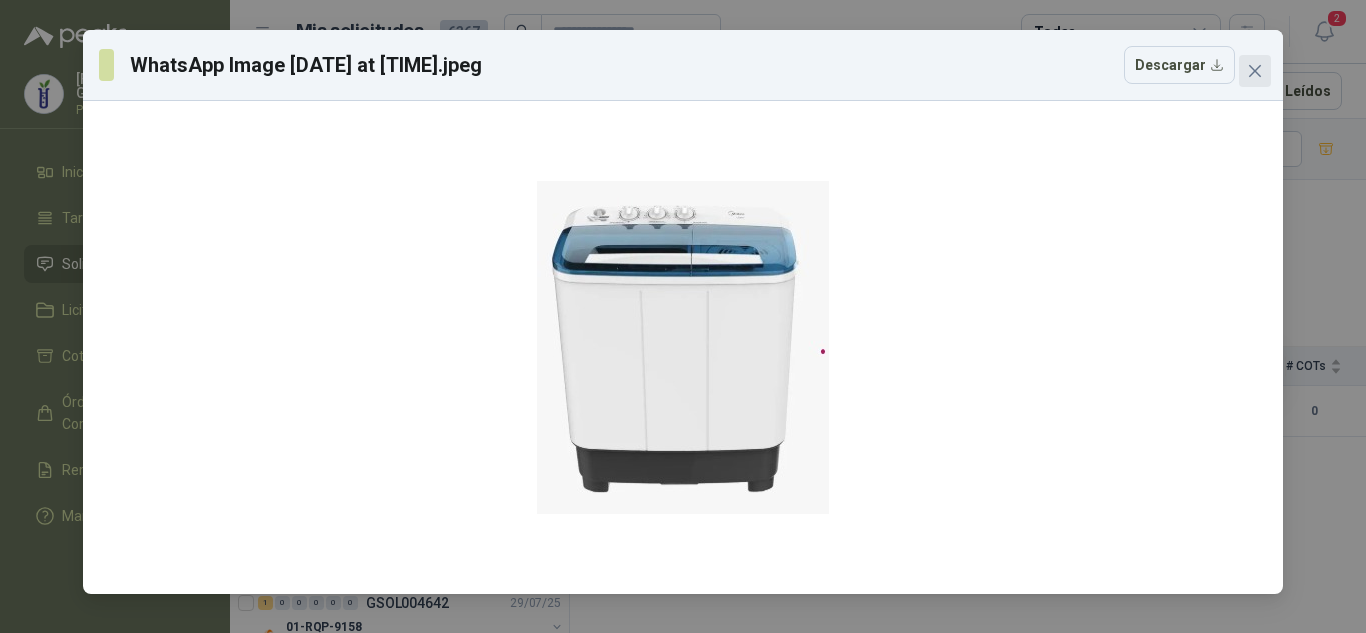 click 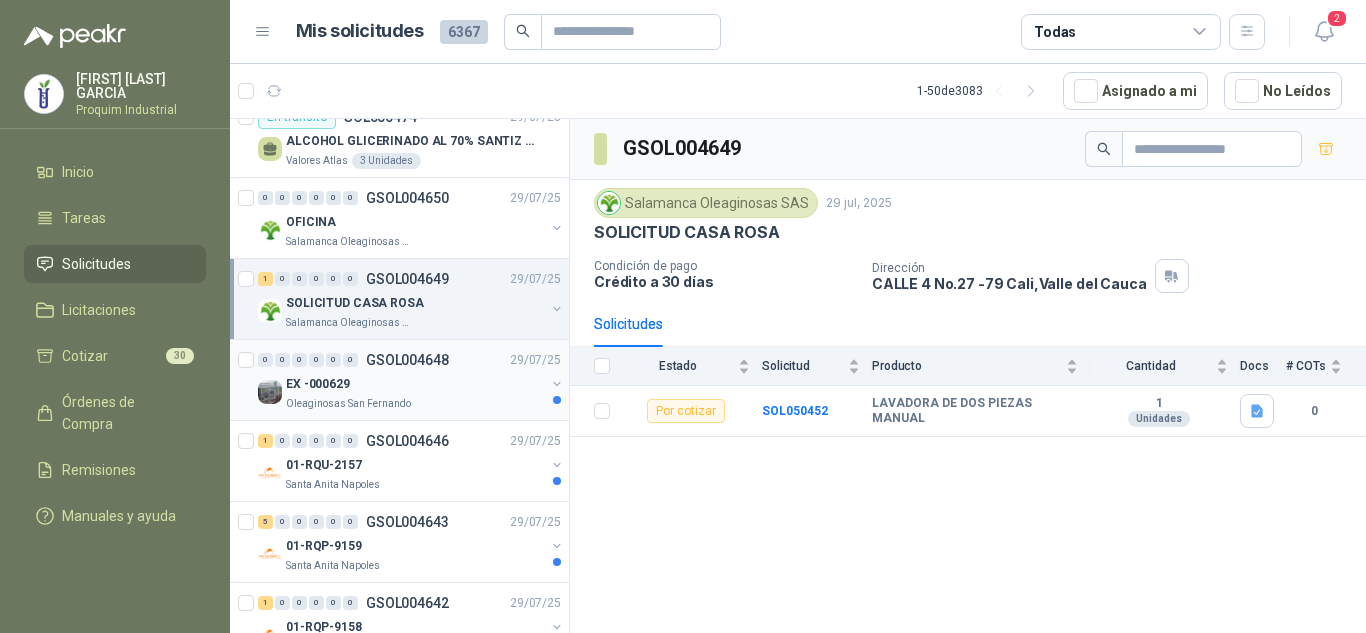 click on "EX -000629" at bounding box center (415, 384) 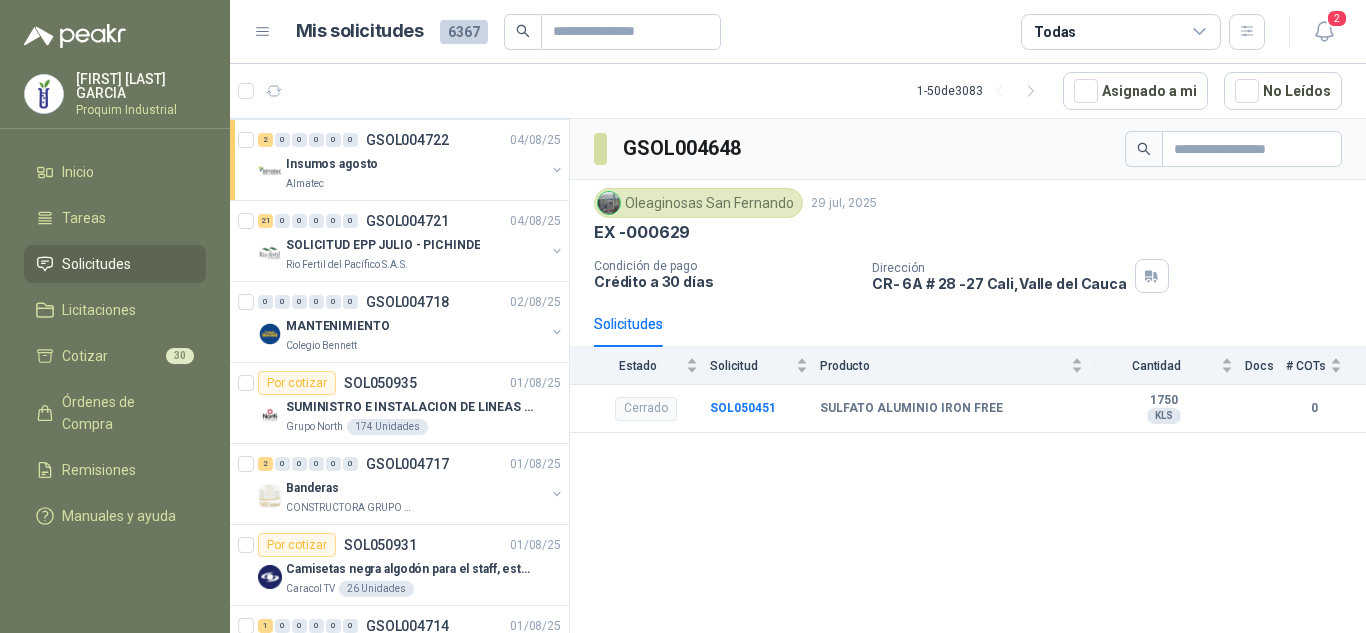 scroll, scrollTop: 0, scrollLeft: 0, axis: both 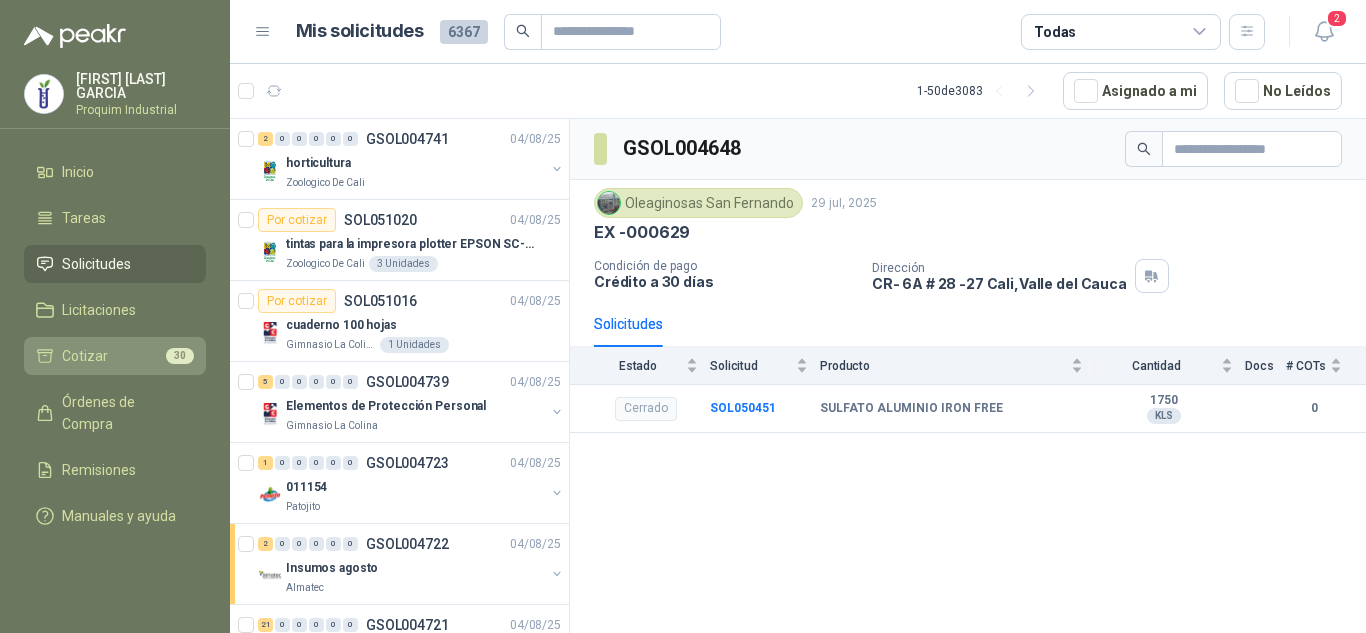 click on "Cotizar 30" at bounding box center (115, 356) 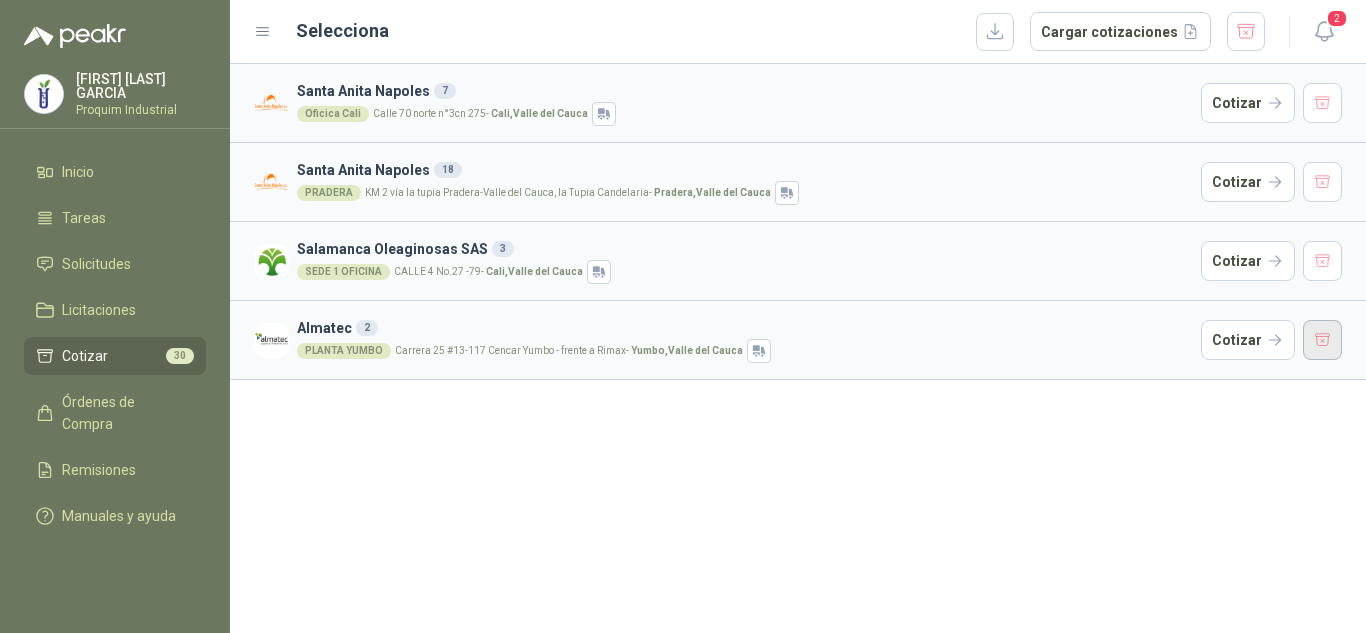 click at bounding box center (1323, 340) 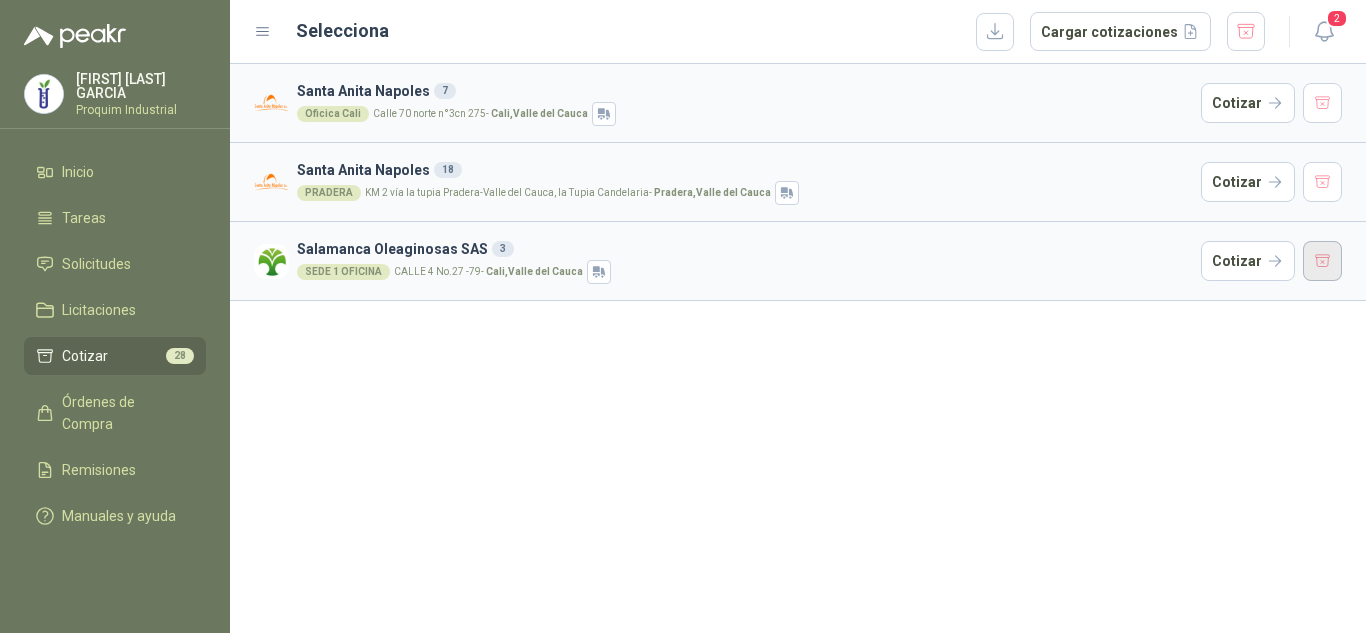 click at bounding box center [1323, 261] 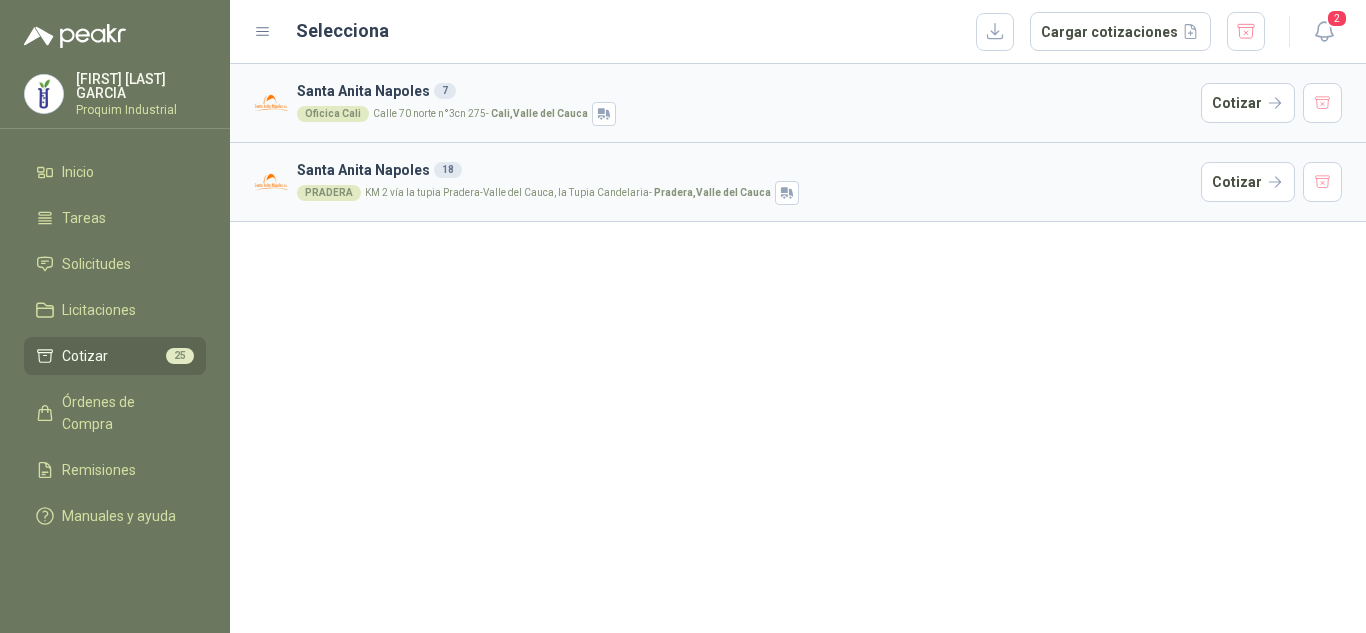click on "Santa Anita Napoles [NUMBER]" at bounding box center [745, 170] 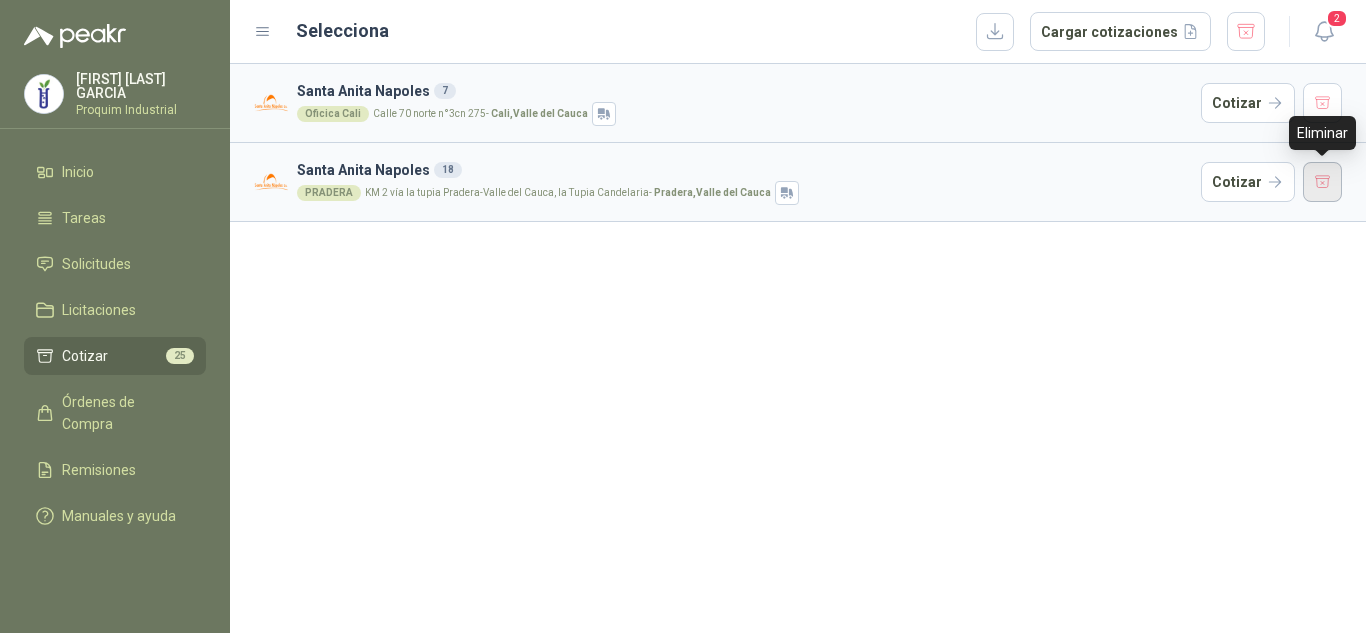 click at bounding box center [1323, 182] 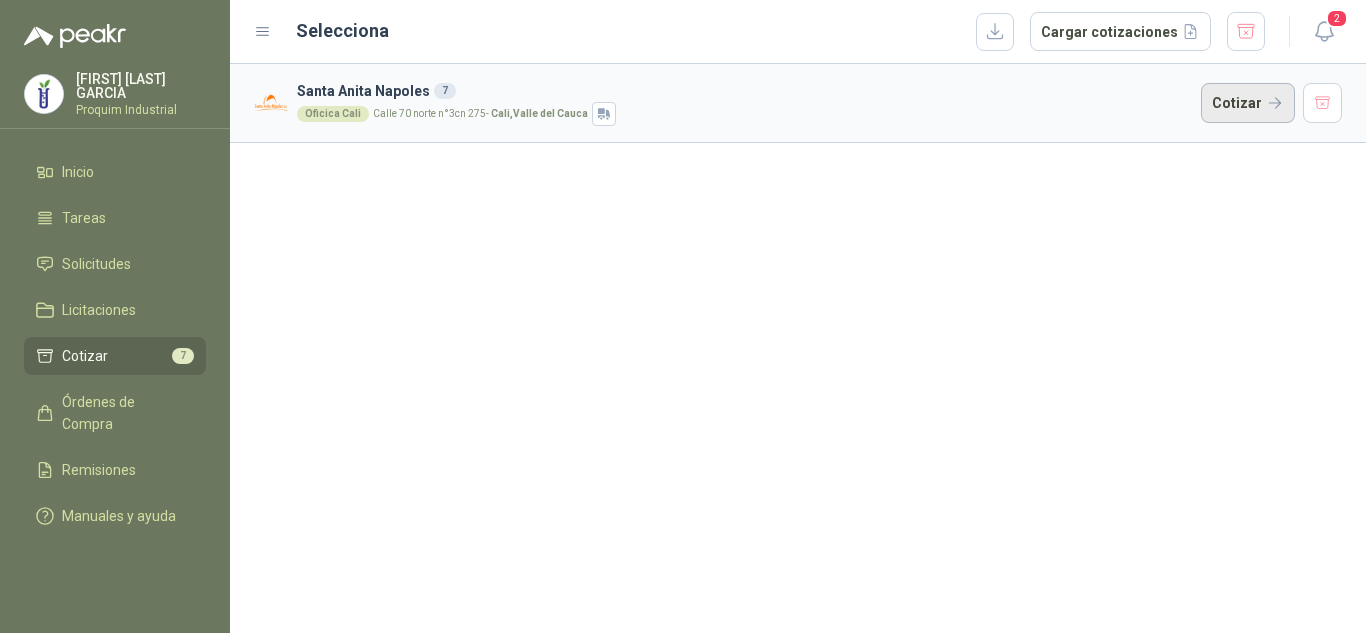 click on "Cotizar" at bounding box center (1248, 103) 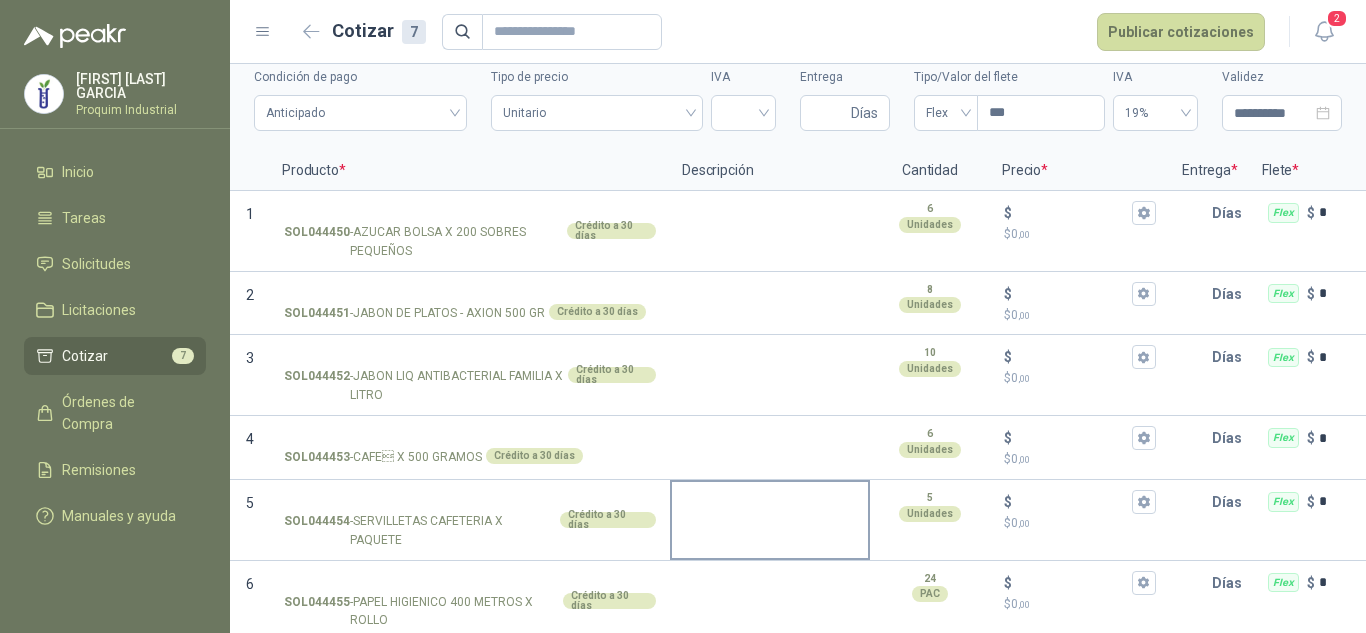 scroll, scrollTop: 0, scrollLeft: 0, axis: both 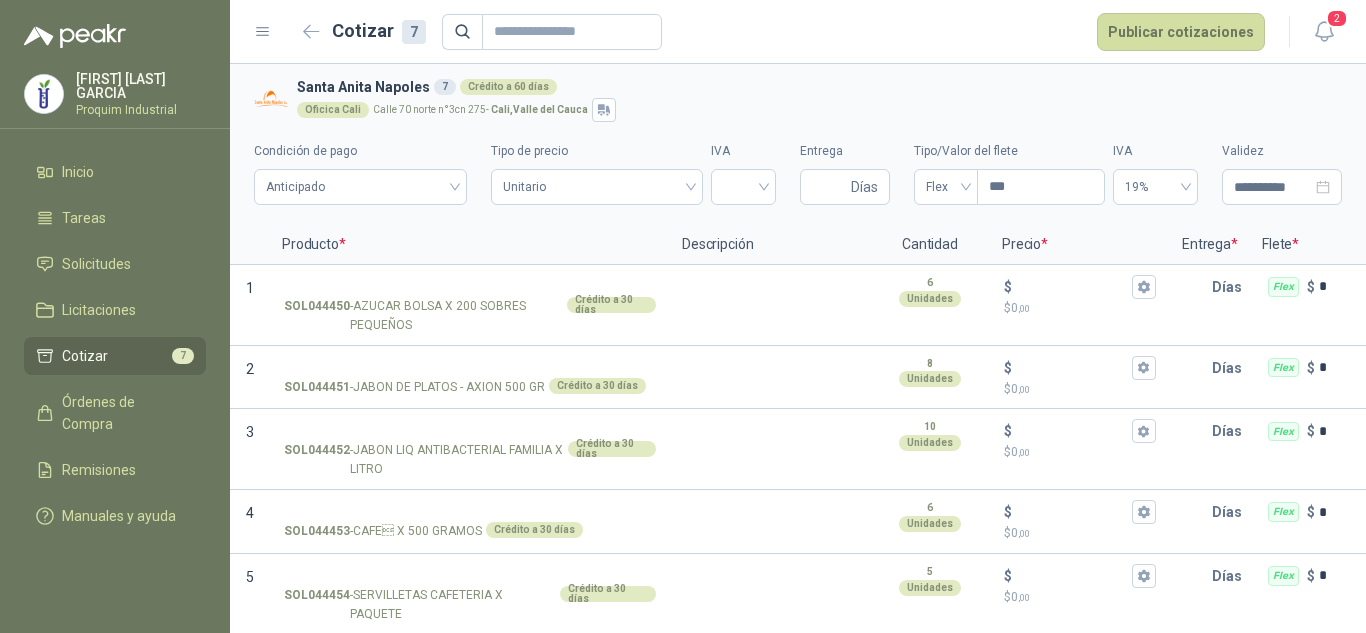 click on "Cotizar 7" at bounding box center (115, 356) 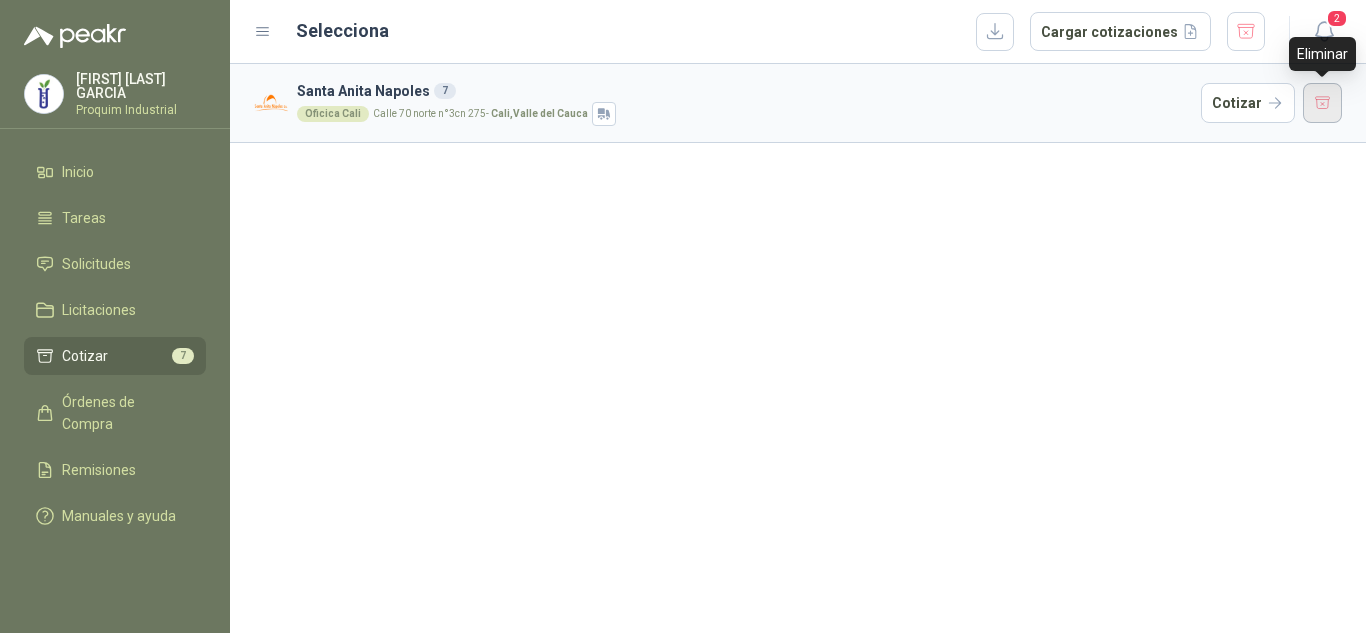 click at bounding box center [1323, 103] 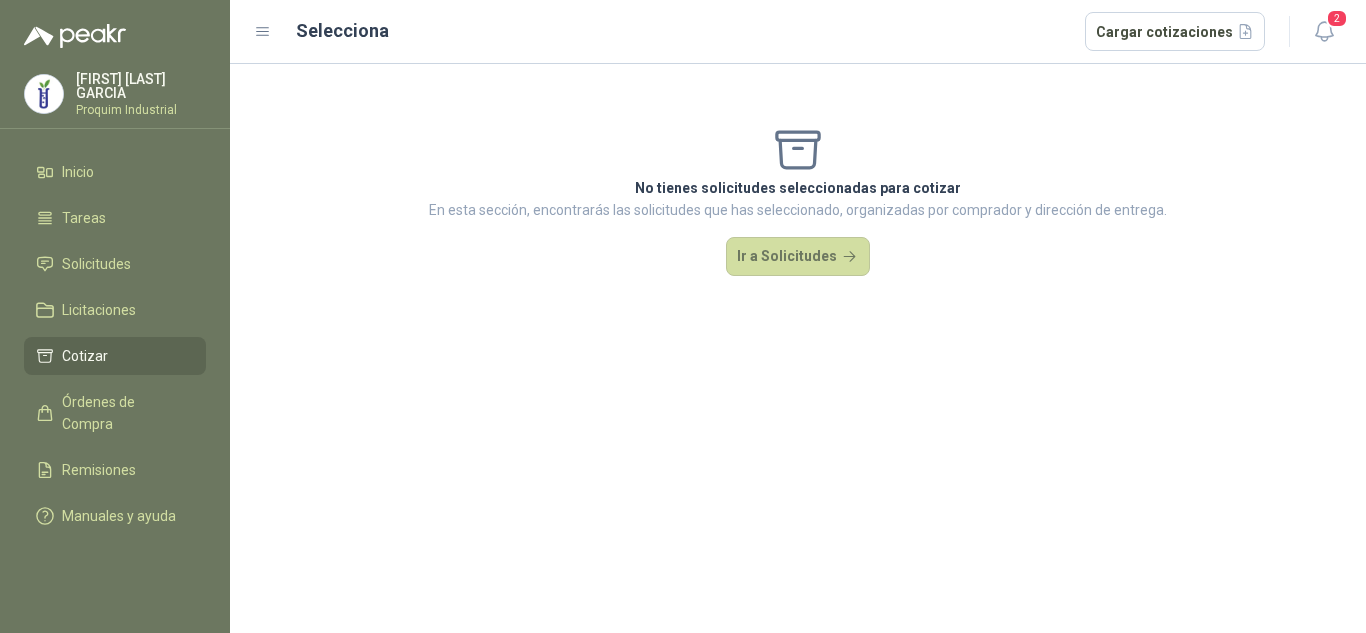 click on "Selecciona Cargar cotizaciones  2" at bounding box center (798, 32) 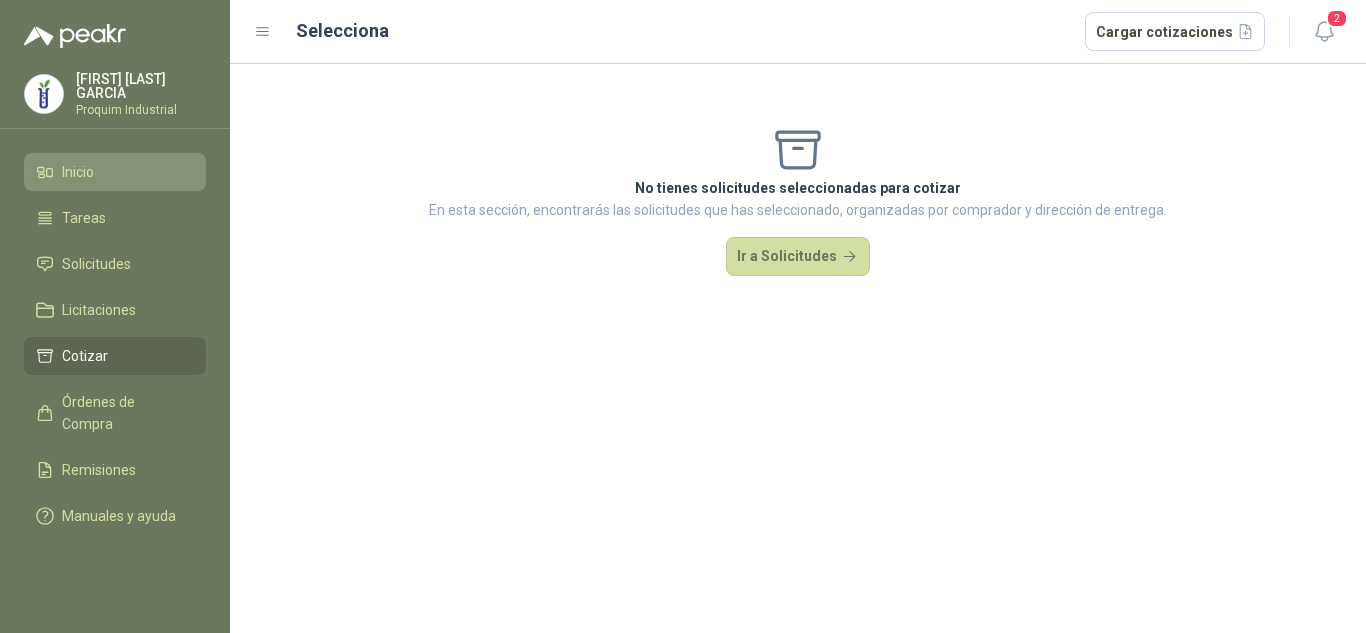click on "Inicio" at bounding box center [78, 172] 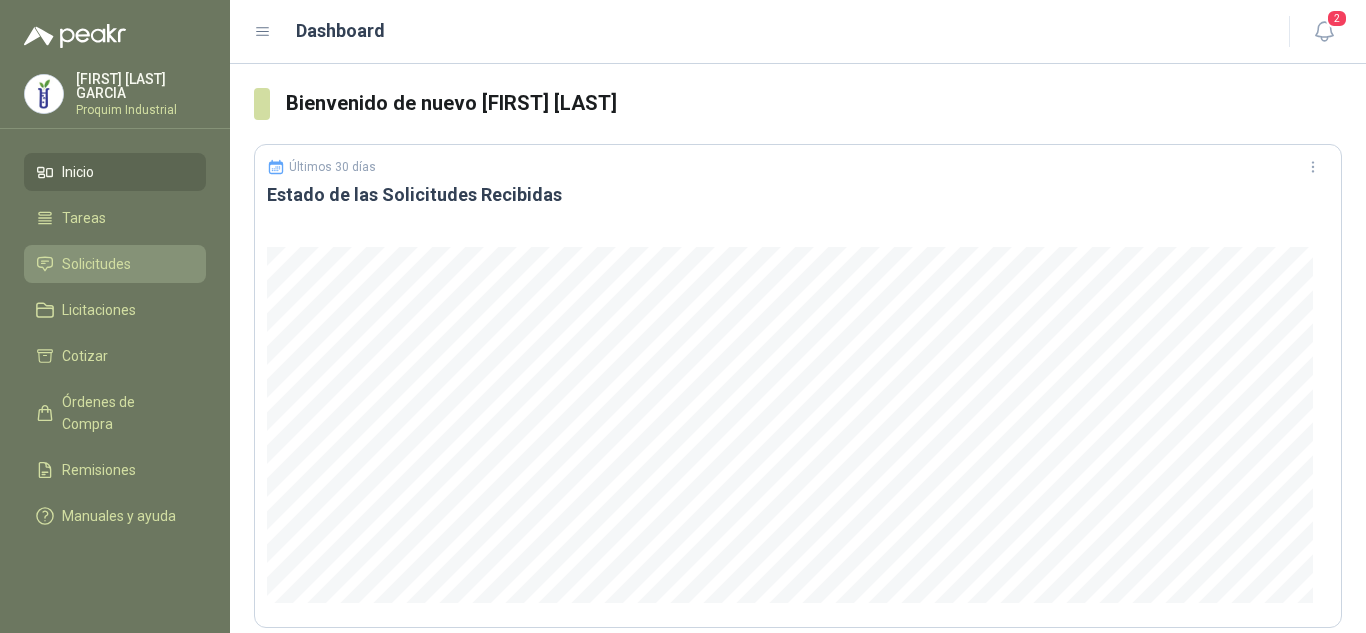 click on "Solicitudes" at bounding box center [96, 264] 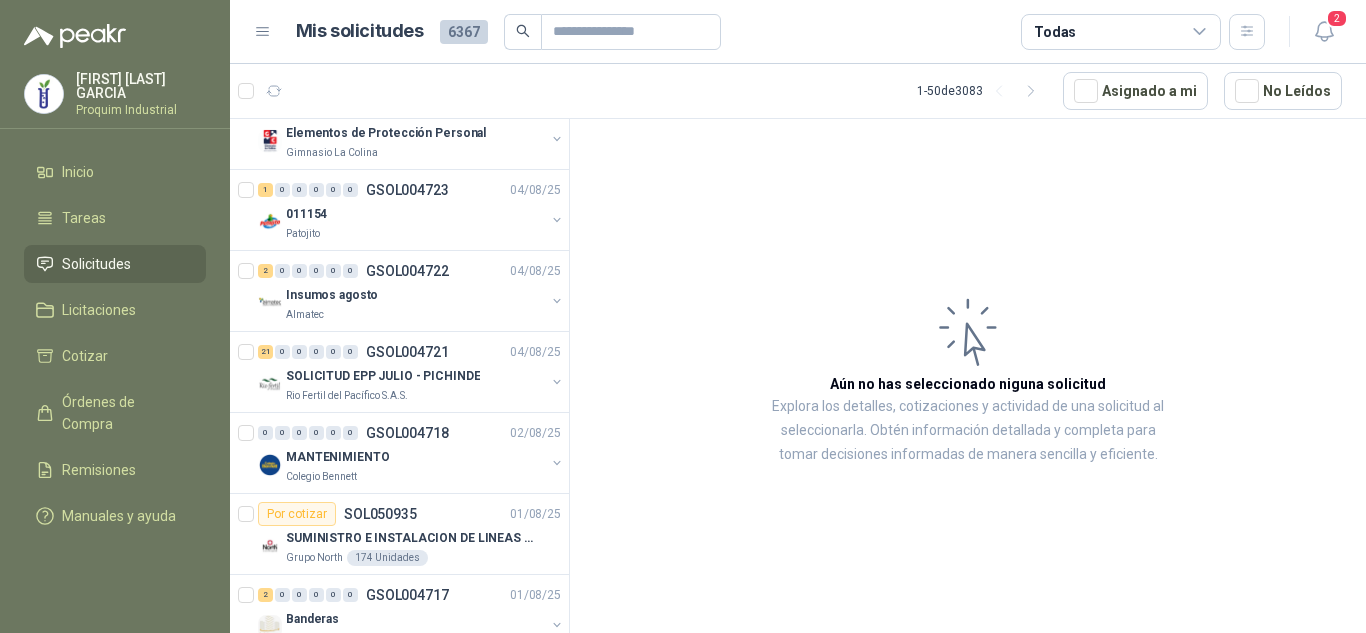 scroll, scrollTop: 300, scrollLeft: 0, axis: vertical 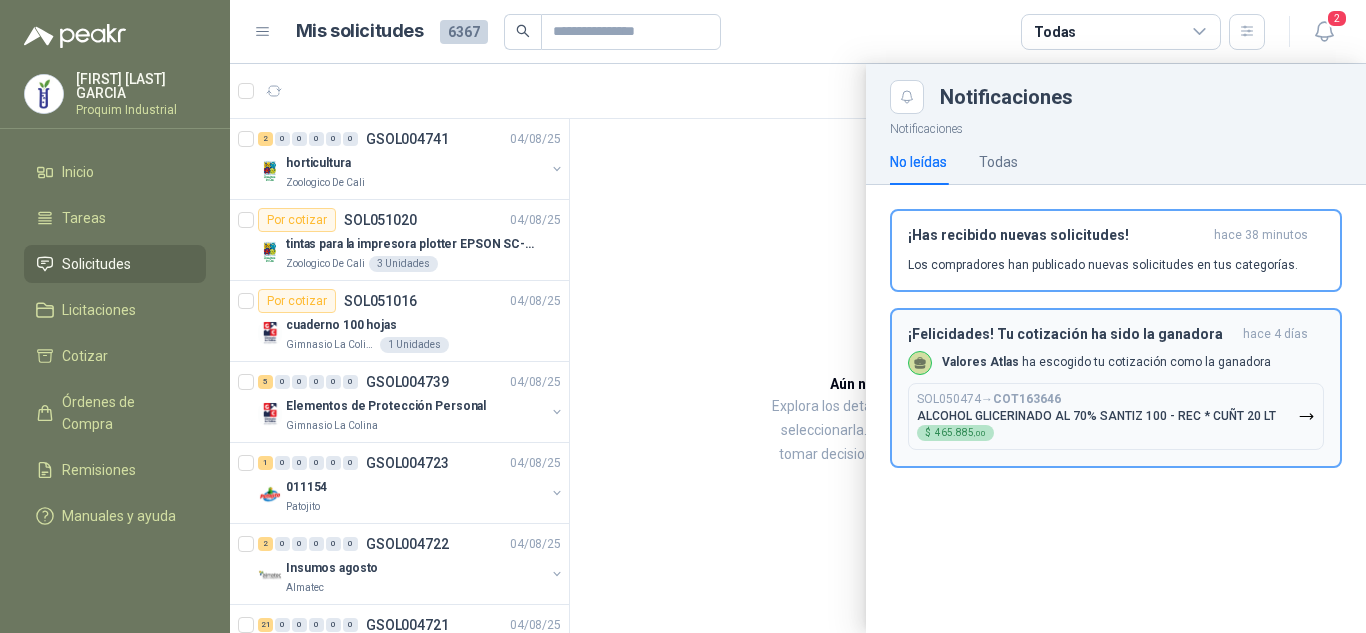 click on "SOL050474  →  COT163646  ALCOHOL GLICERINADO AL 70% SANTIZ 100 - REC * CUÑT 20 LT $  465.885 ,00" at bounding box center (1096, 416) 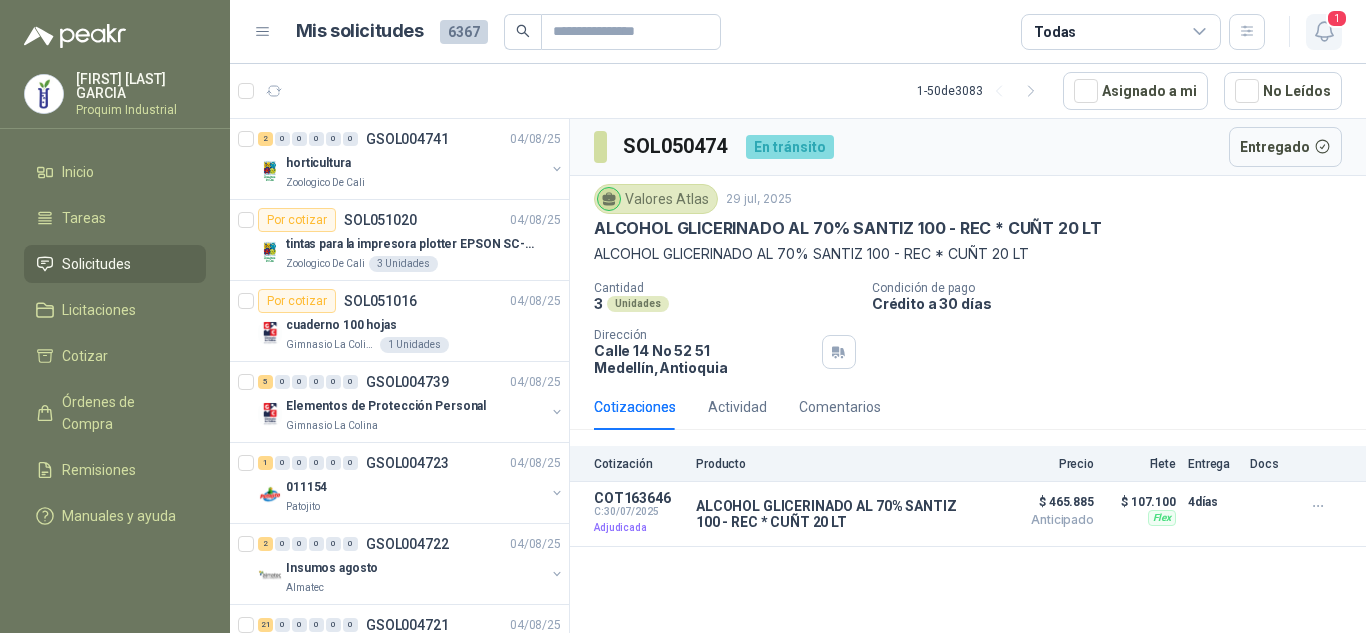 click on "1" at bounding box center (1337, 18) 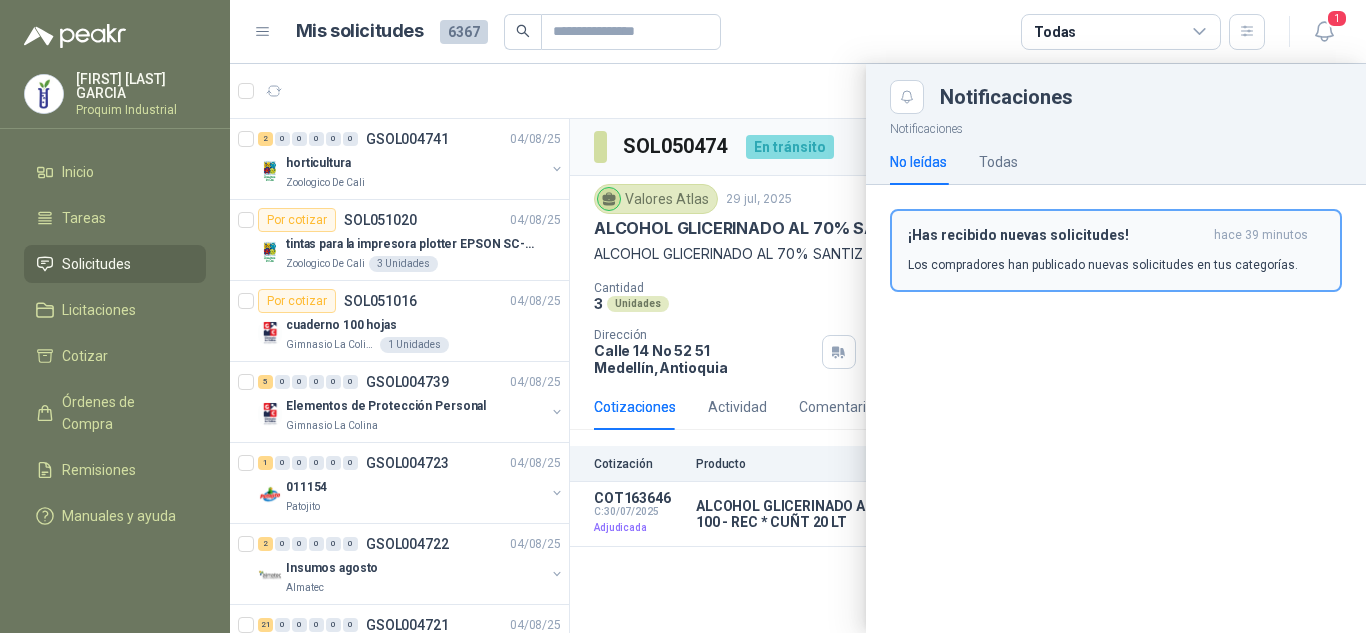 click on "¡Has recibido nuevas solicitudes! hace 39 minutos   Los compradores han publicado nuevas solicitudes en tus categorías." at bounding box center [1116, 250] 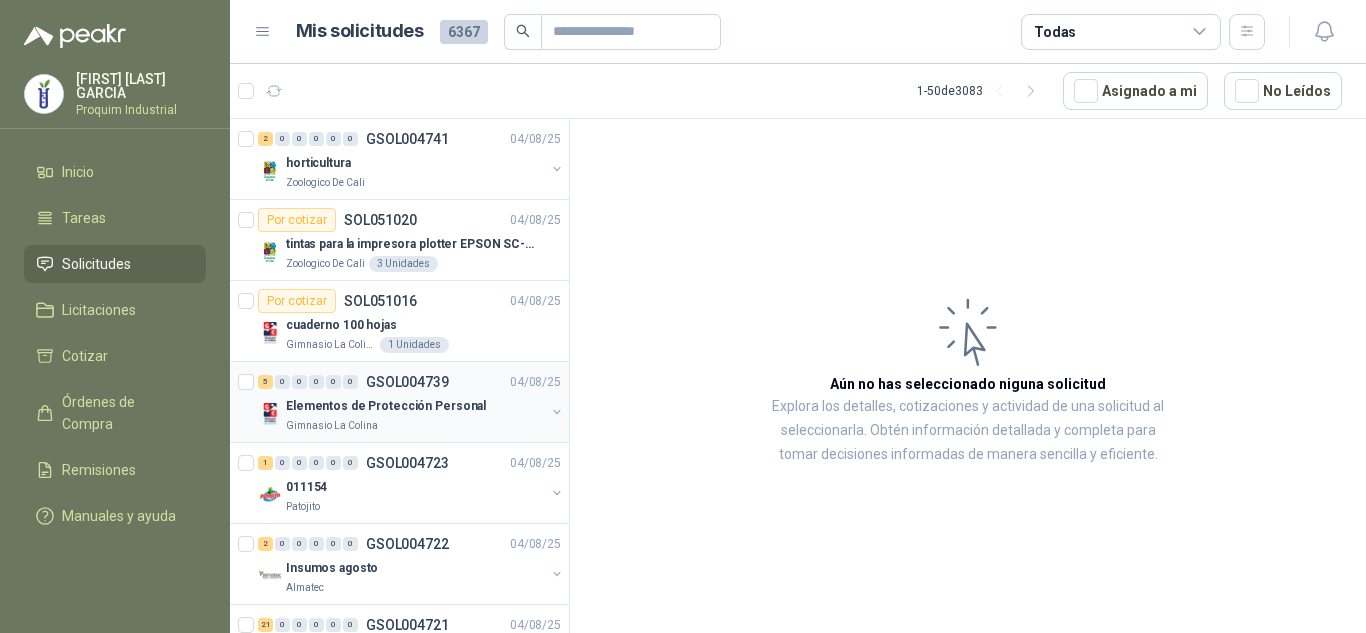 click on "Elementos de Protección Personal" at bounding box center [415, 406] 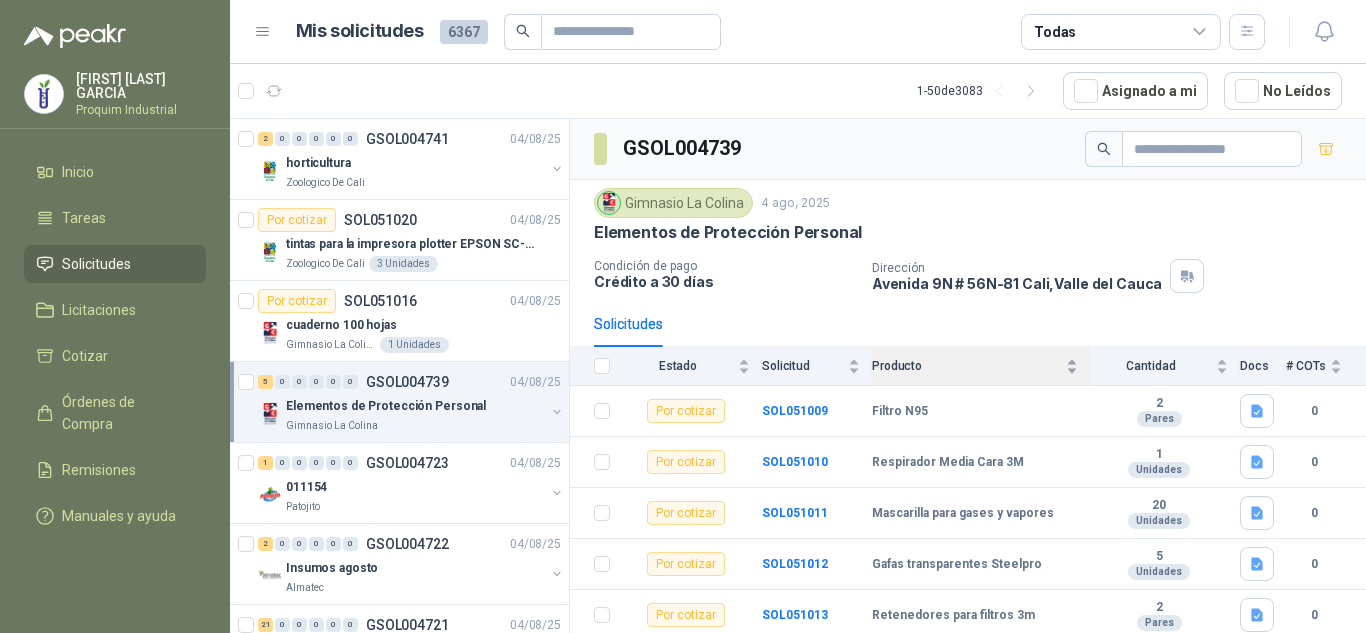 scroll, scrollTop: 1, scrollLeft: 0, axis: vertical 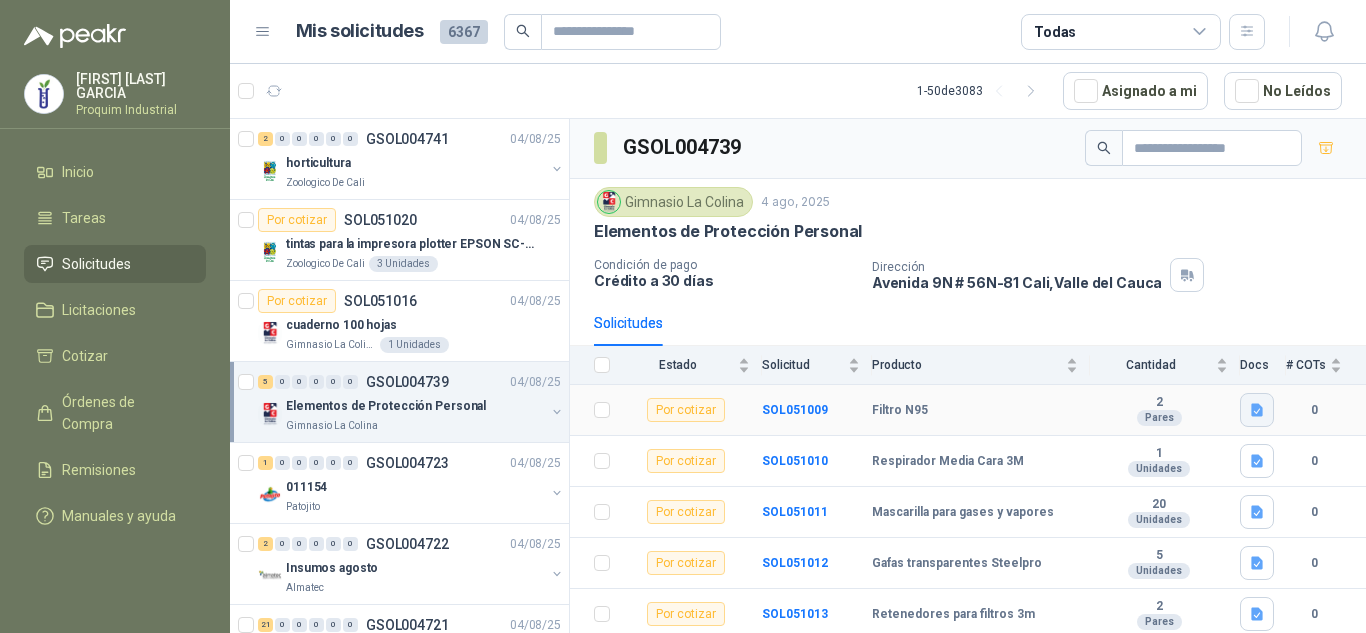 click at bounding box center (1257, 410) 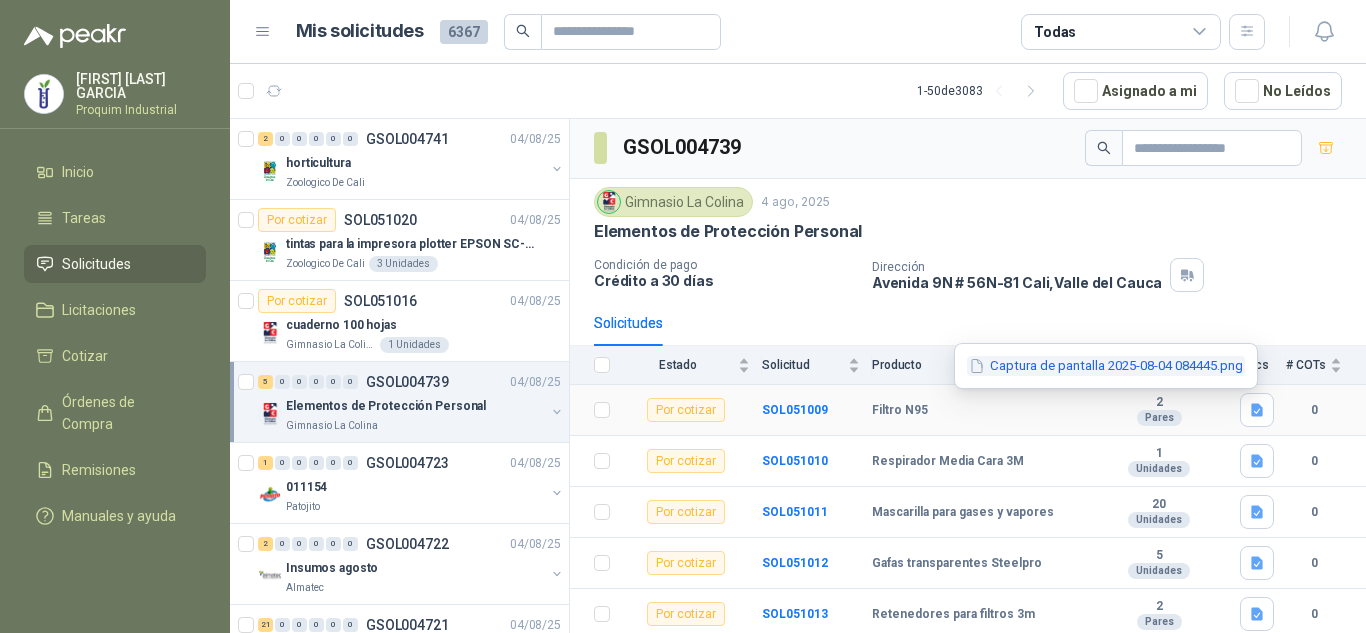 click on "Captura de pantalla 2025-08-04 084445.png" at bounding box center [1106, 366] 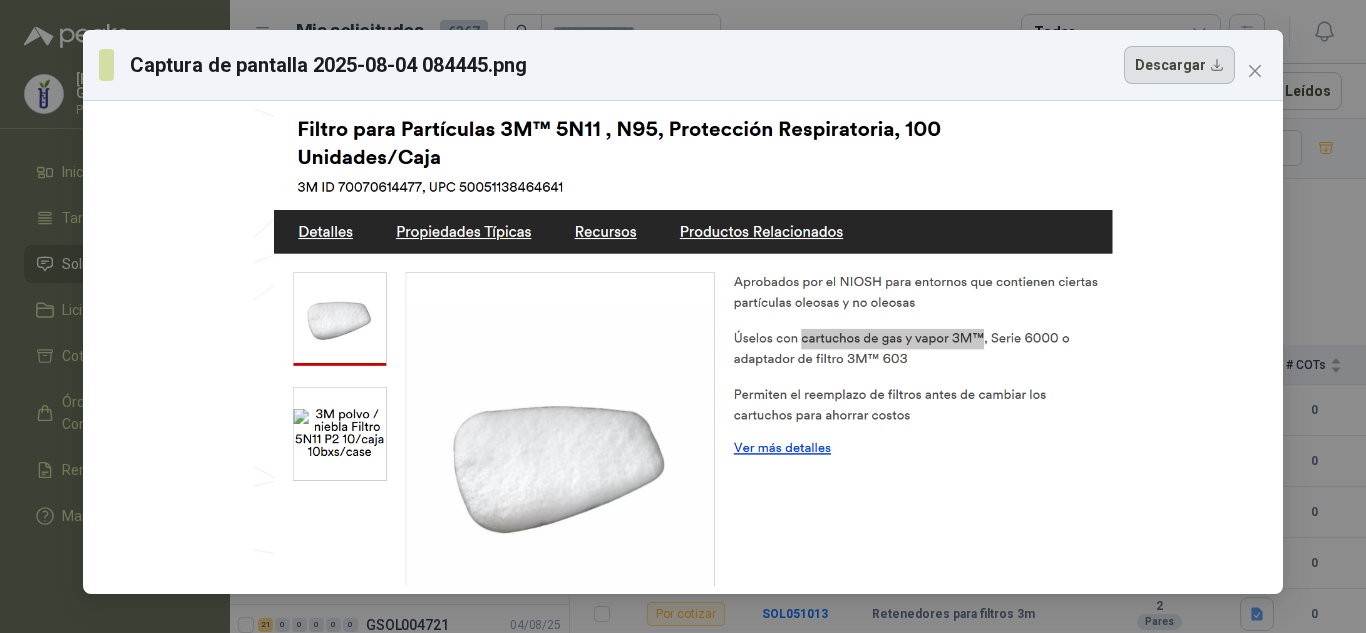 click on "Descargar" at bounding box center (1179, 65) 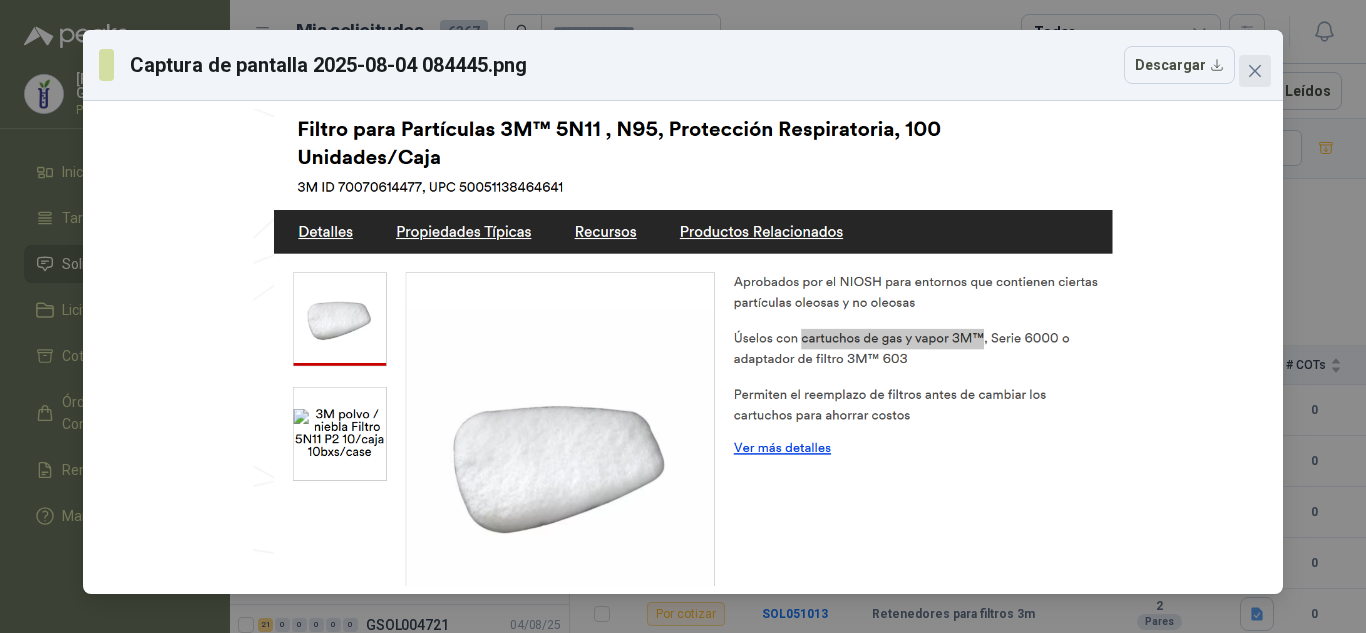 click 